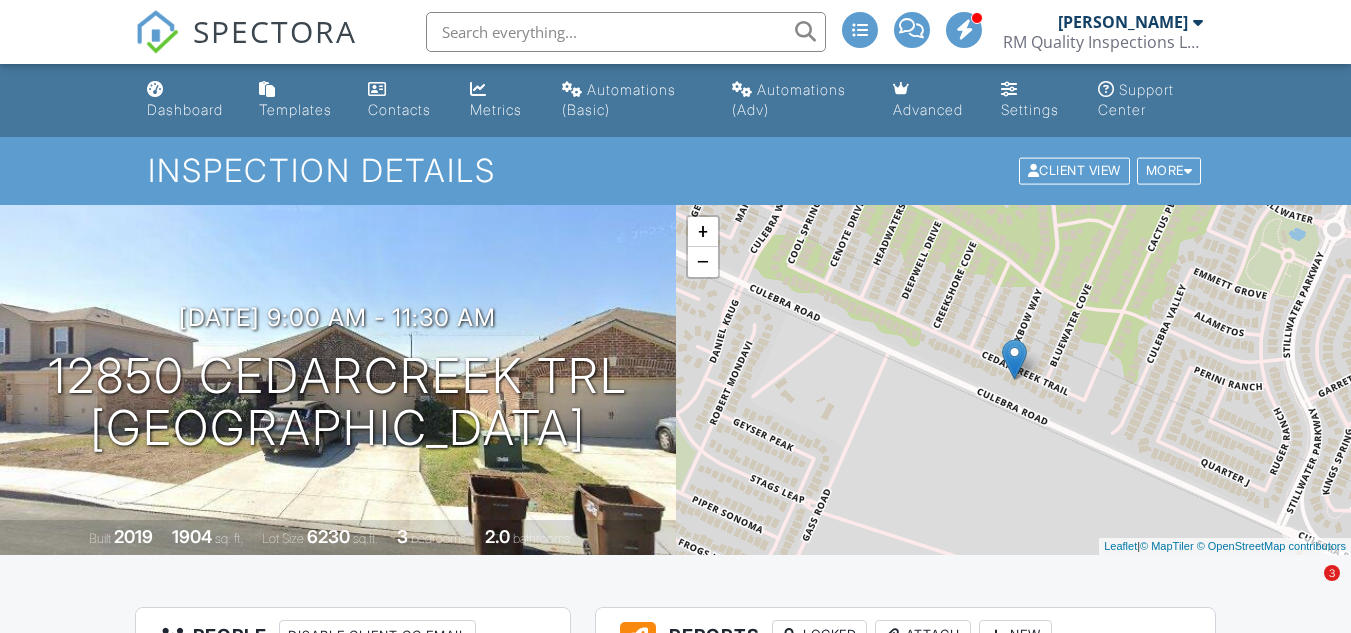 scroll, scrollTop: 0, scrollLeft: 0, axis: both 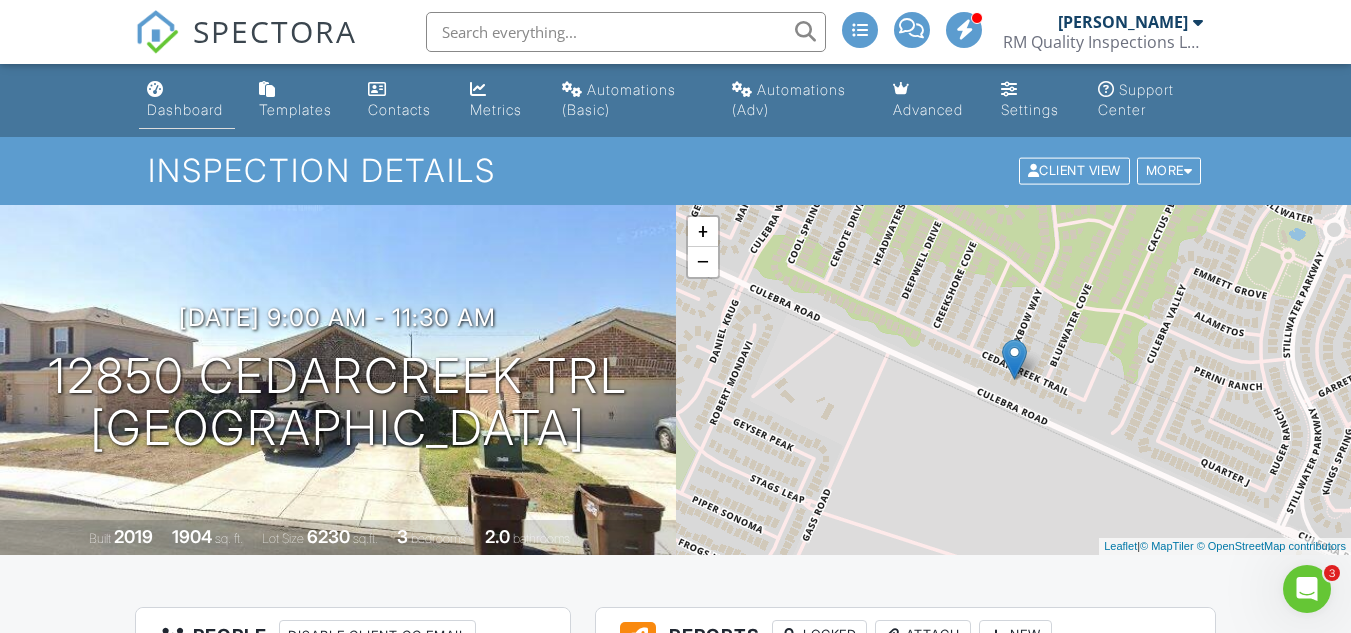 click on "Dashboard" at bounding box center [185, 109] 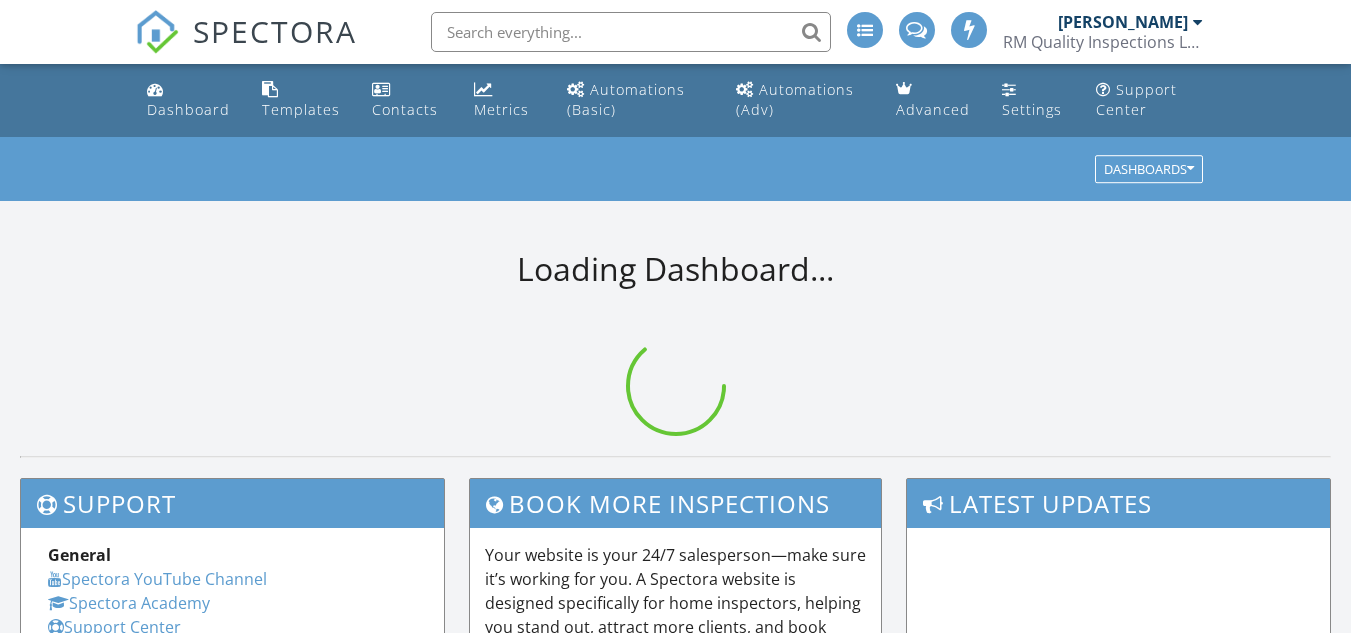 scroll, scrollTop: 0, scrollLeft: 0, axis: both 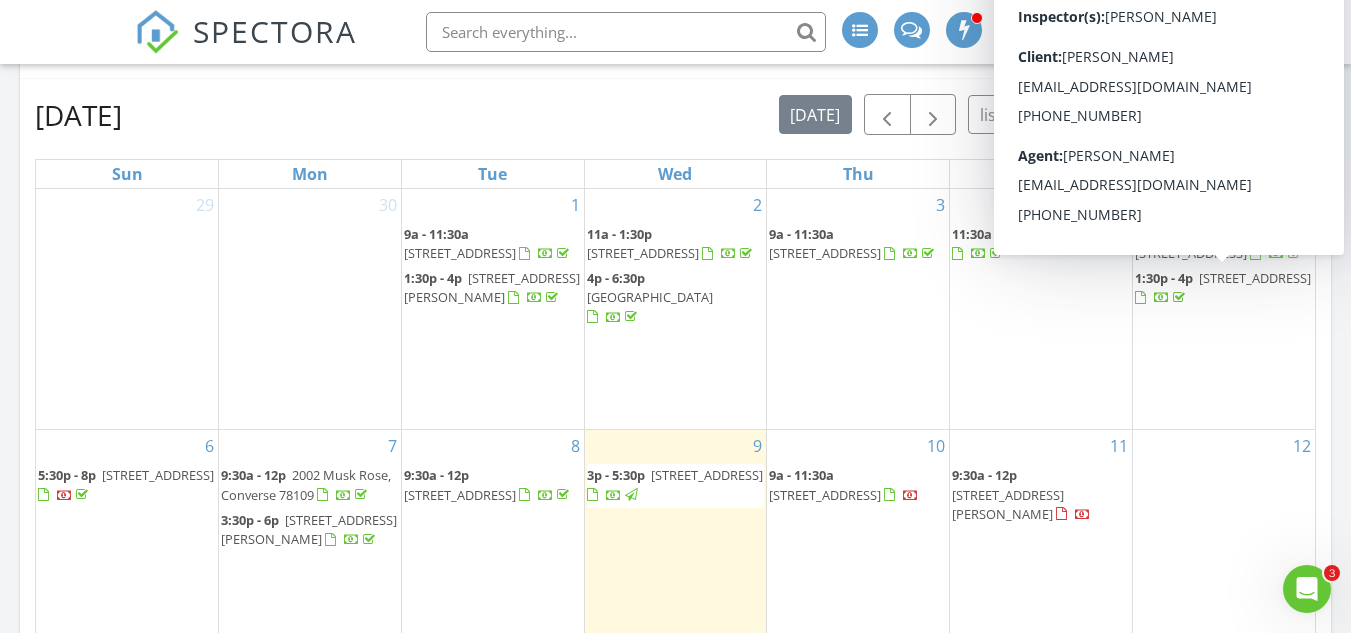 click on "[STREET_ADDRESS]" at bounding box center (1255, 278) 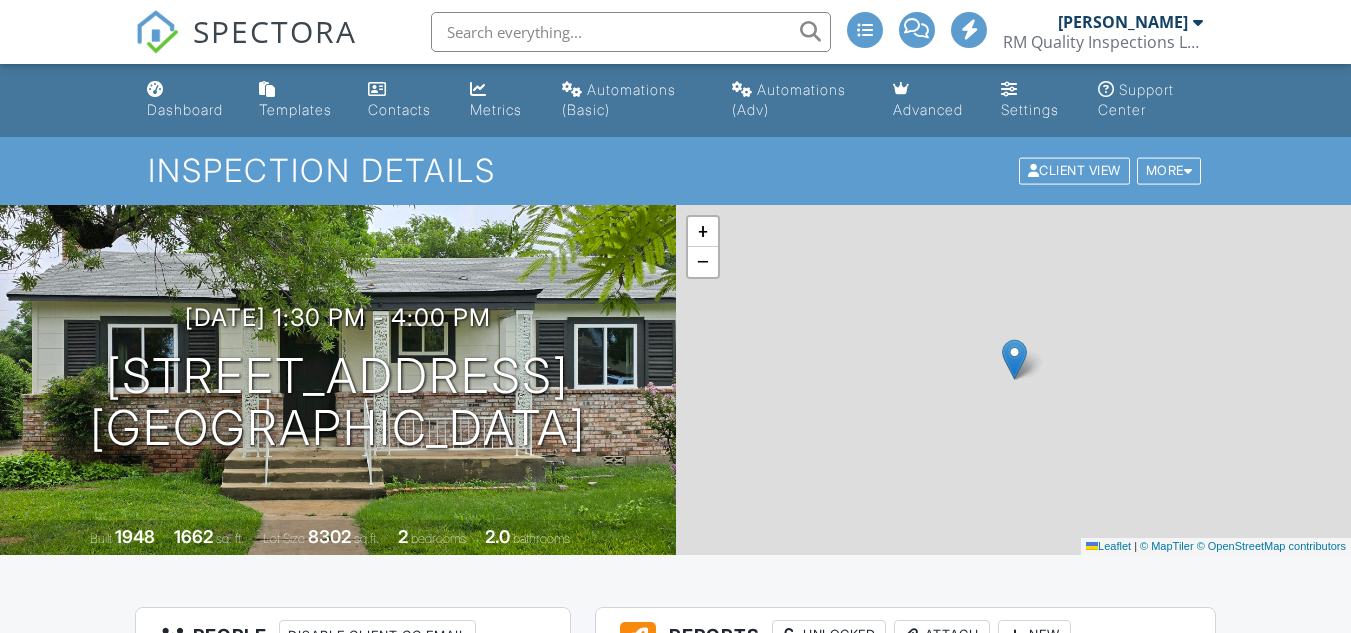 scroll, scrollTop: 0, scrollLeft: 0, axis: both 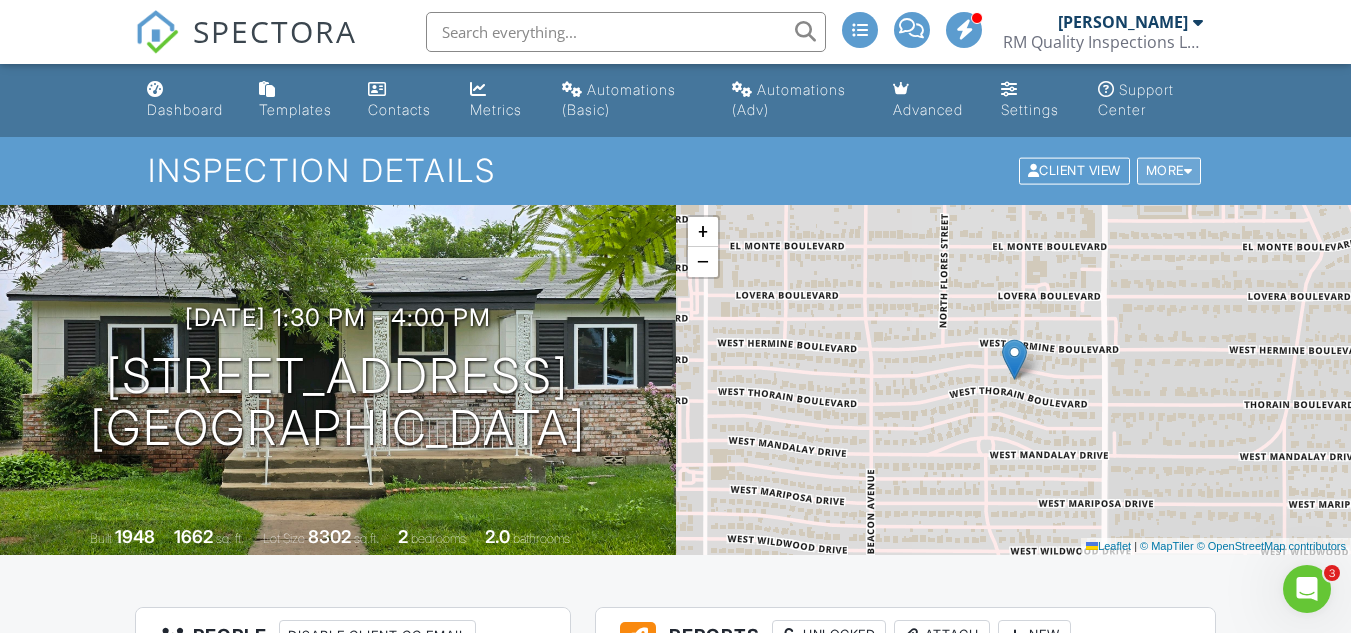 click on "More" at bounding box center (1169, 171) 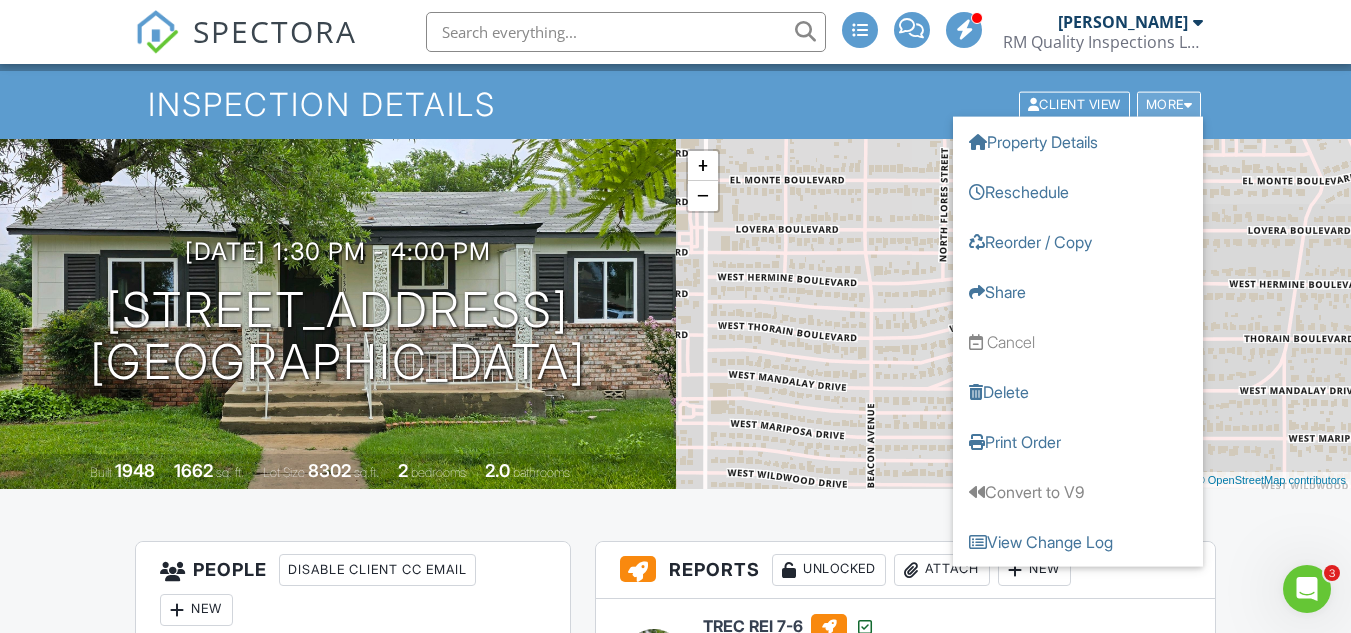 scroll, scrollTop: 100, scrollLeft: 0, axis: vertical 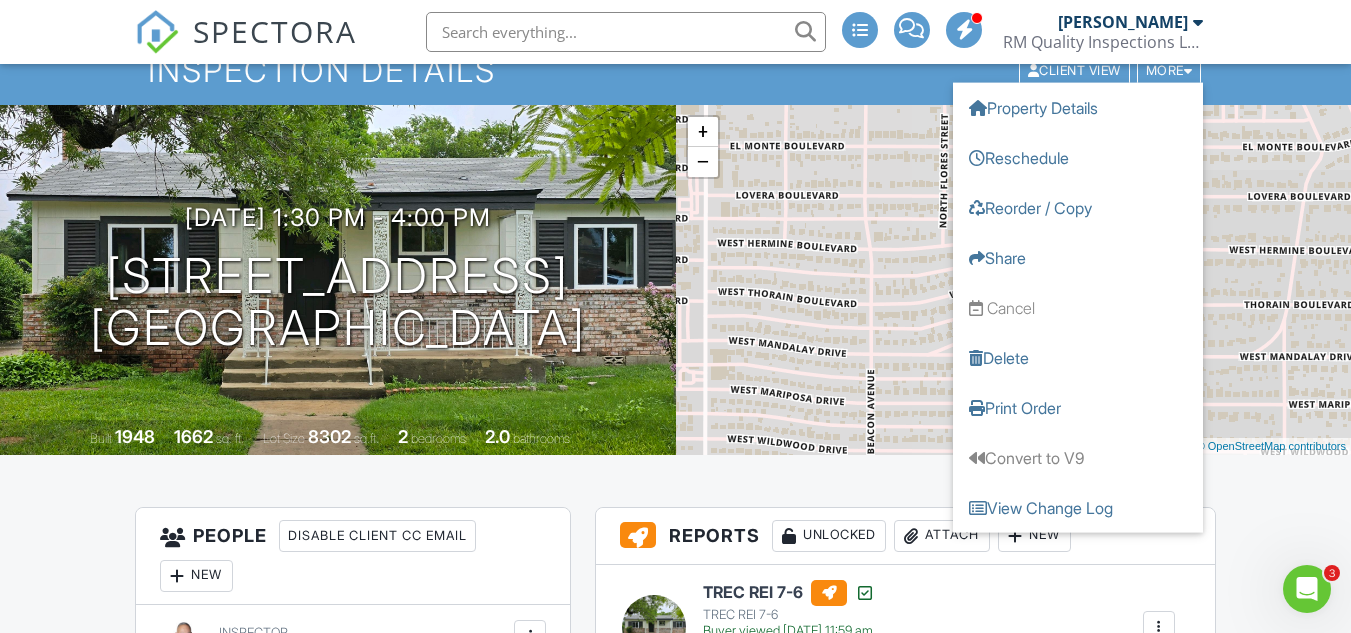 click on "SPECTORA
Roy Menchaca
RM Quality Inspections  LLC
Role:
Inspector
Change Role
Dashboard
New Inspection
Inspections
Calendar
Template Editor
Contacts
Automations (Basic)
Automations (Adv)
Team
Metrics
Payments
Data Exports
Billing
Conversations
Tasks
Reporting
Advanced
Equipment
Settings
What's New
Sign Out" at bounding box center (675, 32) 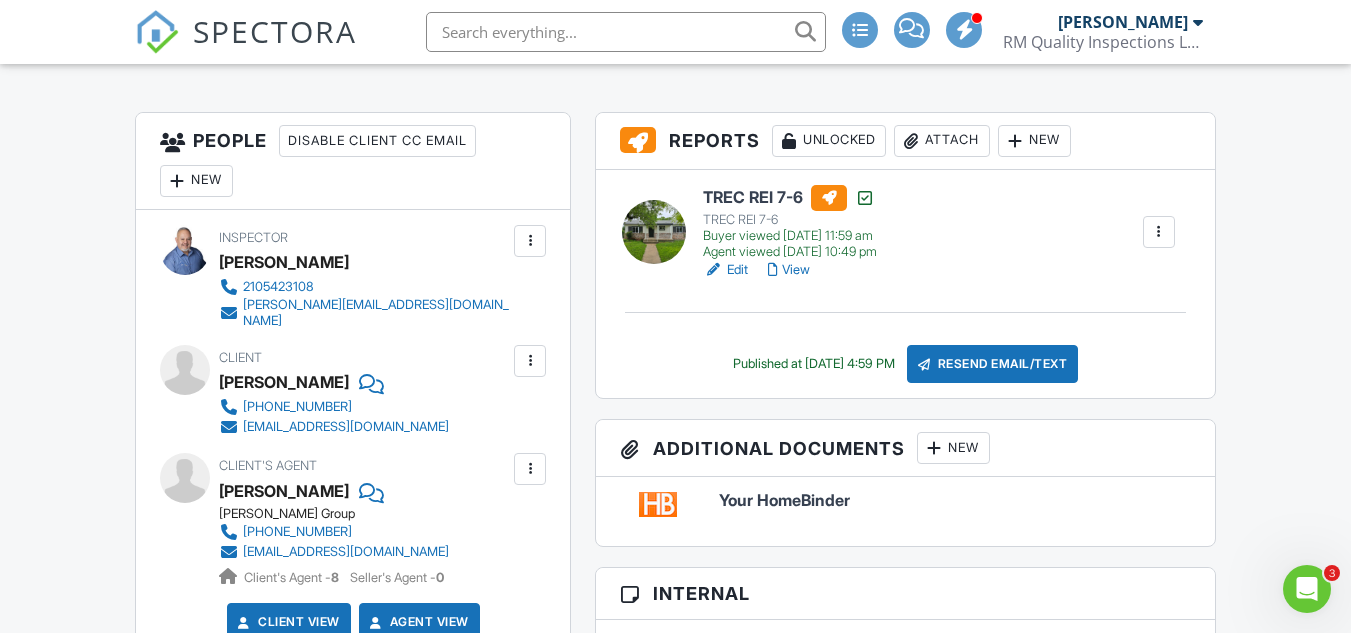 scroll, scrollTop: 500, scrollLeft: 0, axis: vertical 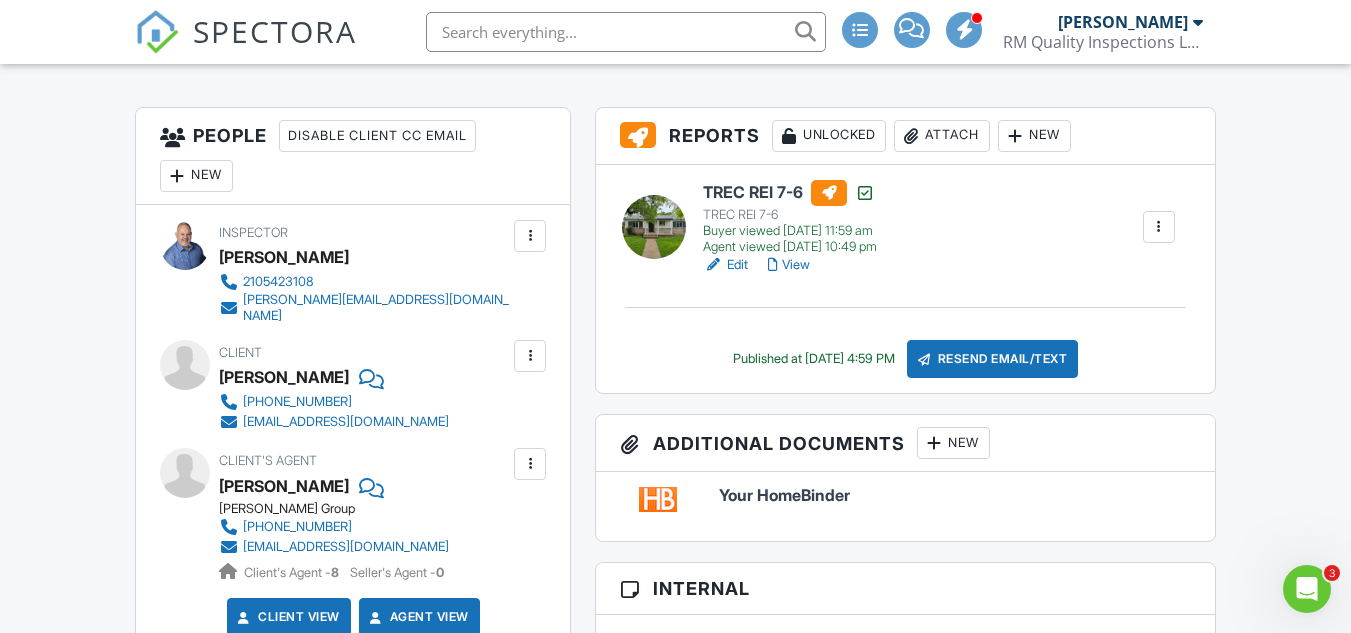 click on "New" at bounding box center (1034, 136) 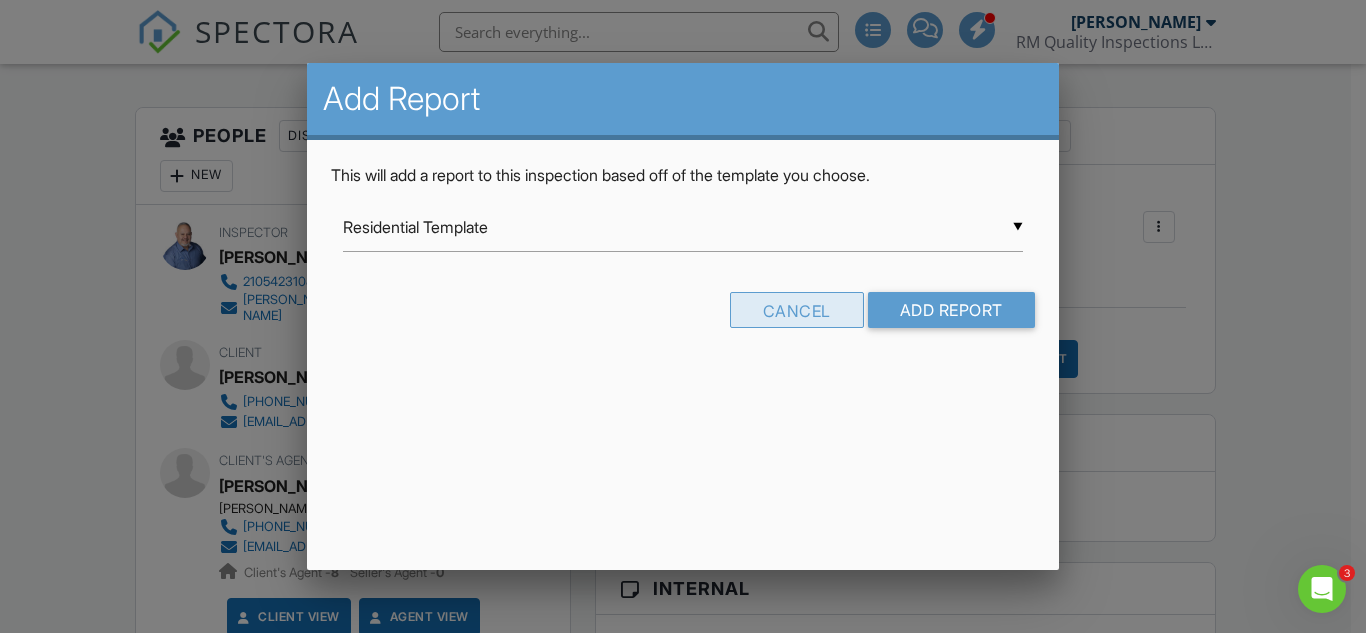 click on "Cancel" at bounding box center (797, 310) 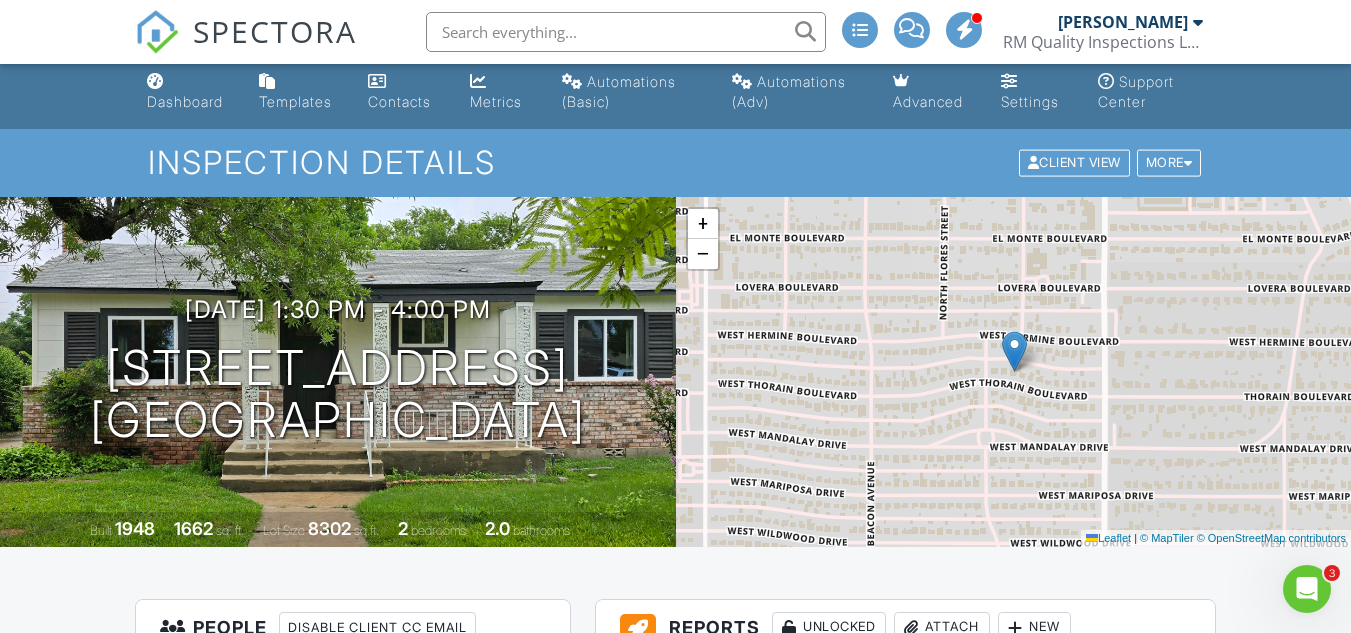 scroll, scrollTop: 0, scrollLeft: 0, axis: both 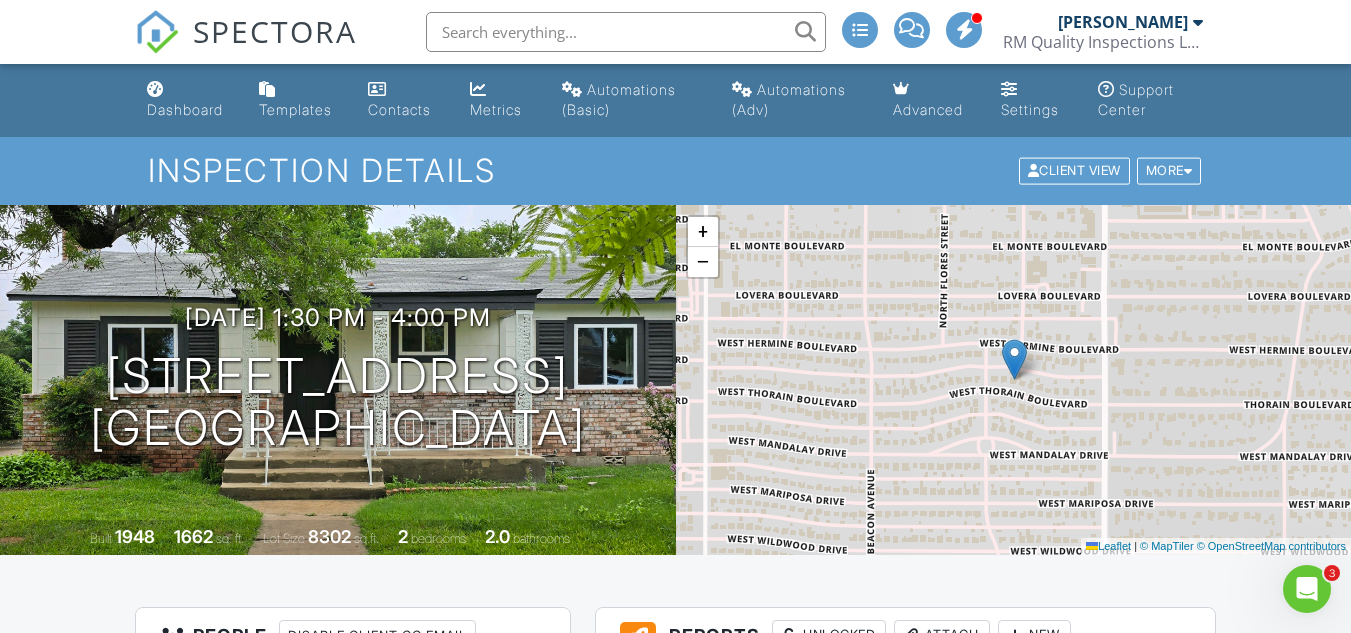 click 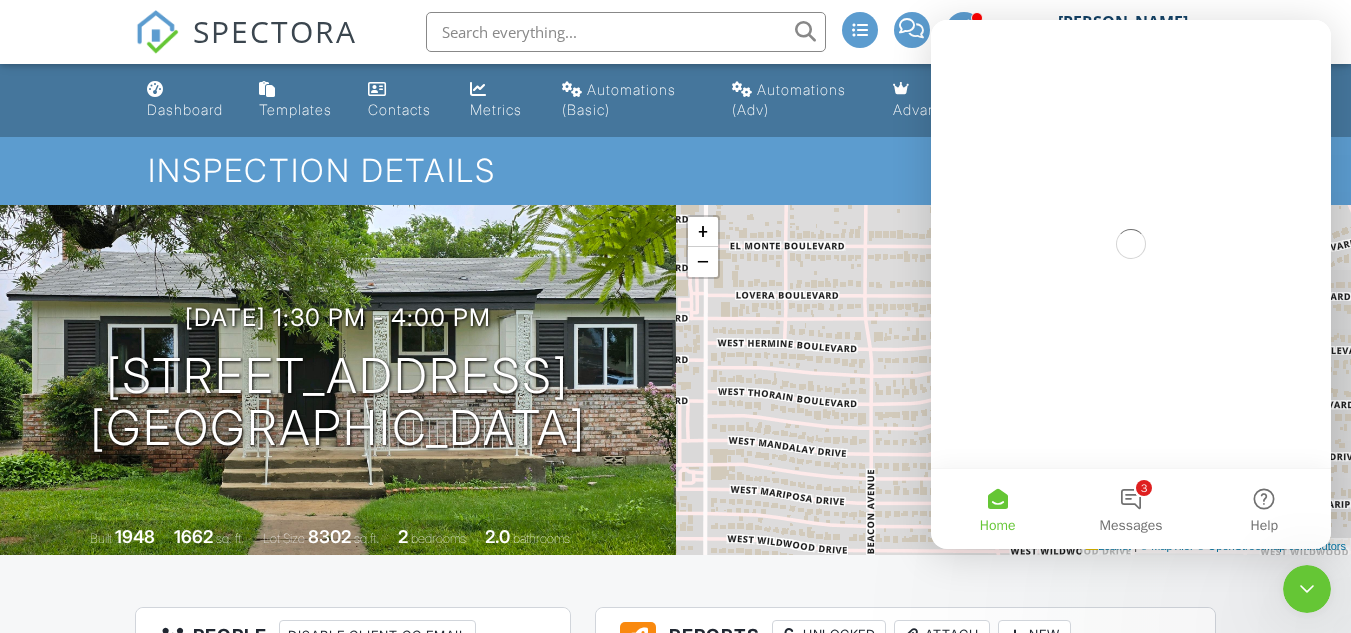 scroll, scrollTop: 0, scrollLeft: 0, axis: both 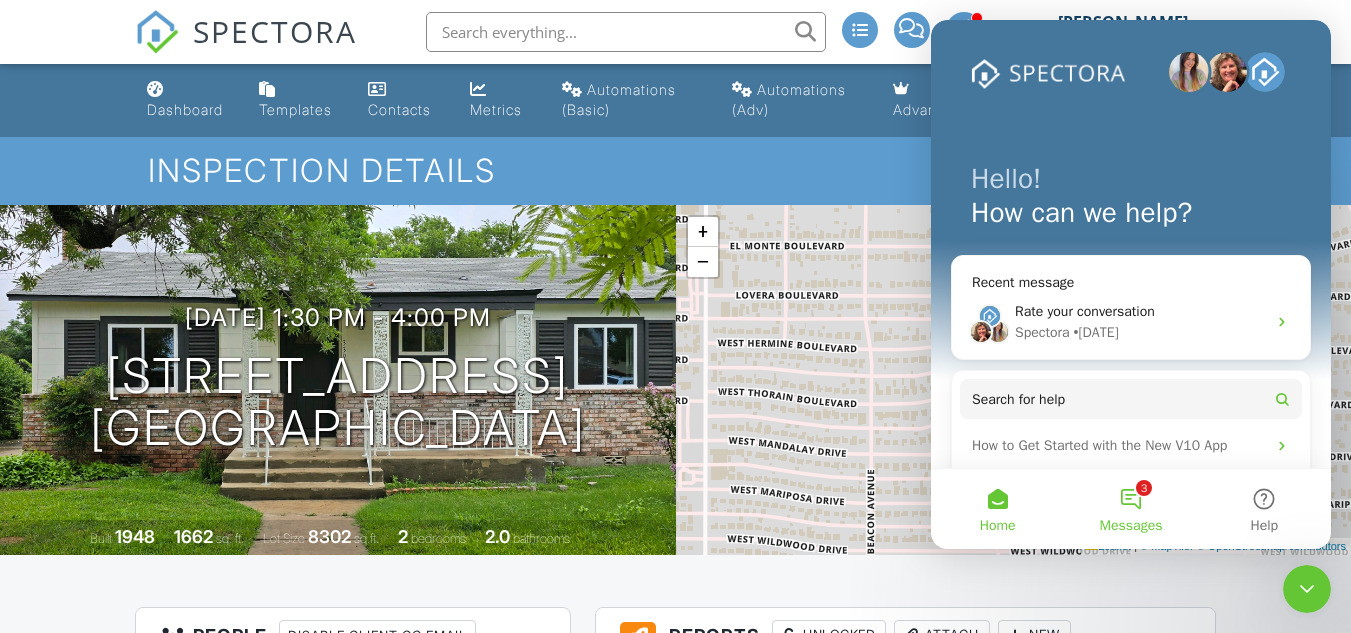 click on "3 Messages" at bounding box center [1130, 509] 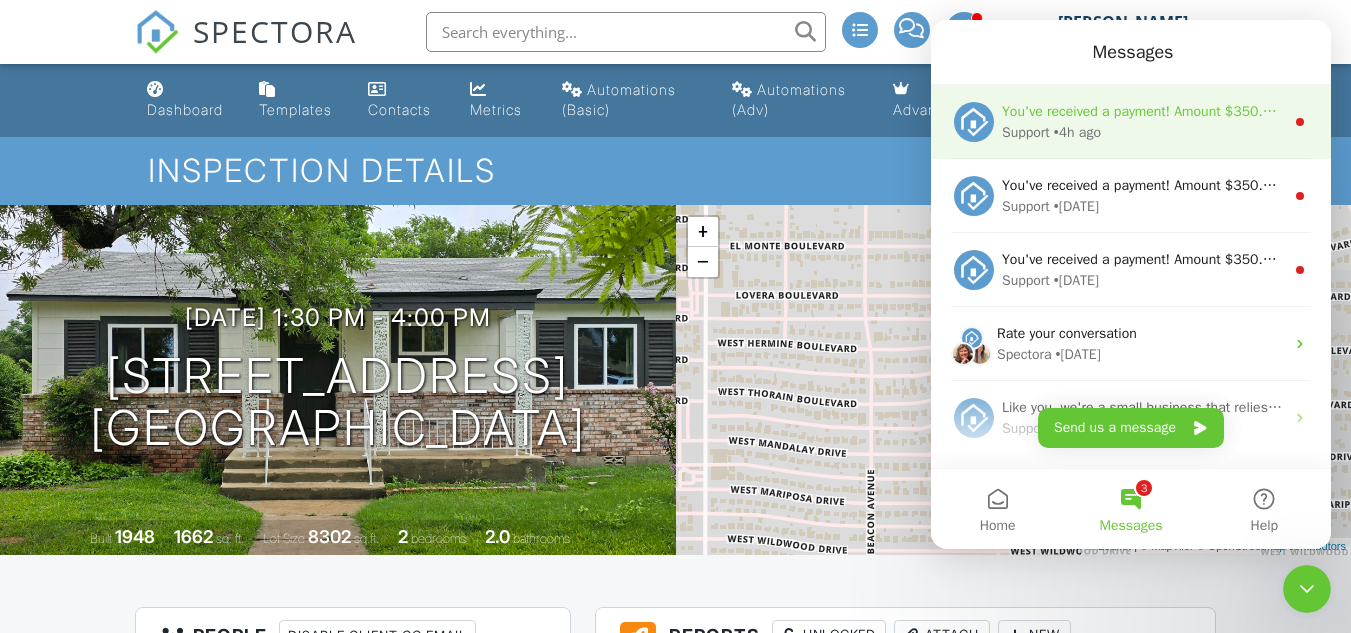 click on "Support •  4h ago" at bounding box center (1143, 132) 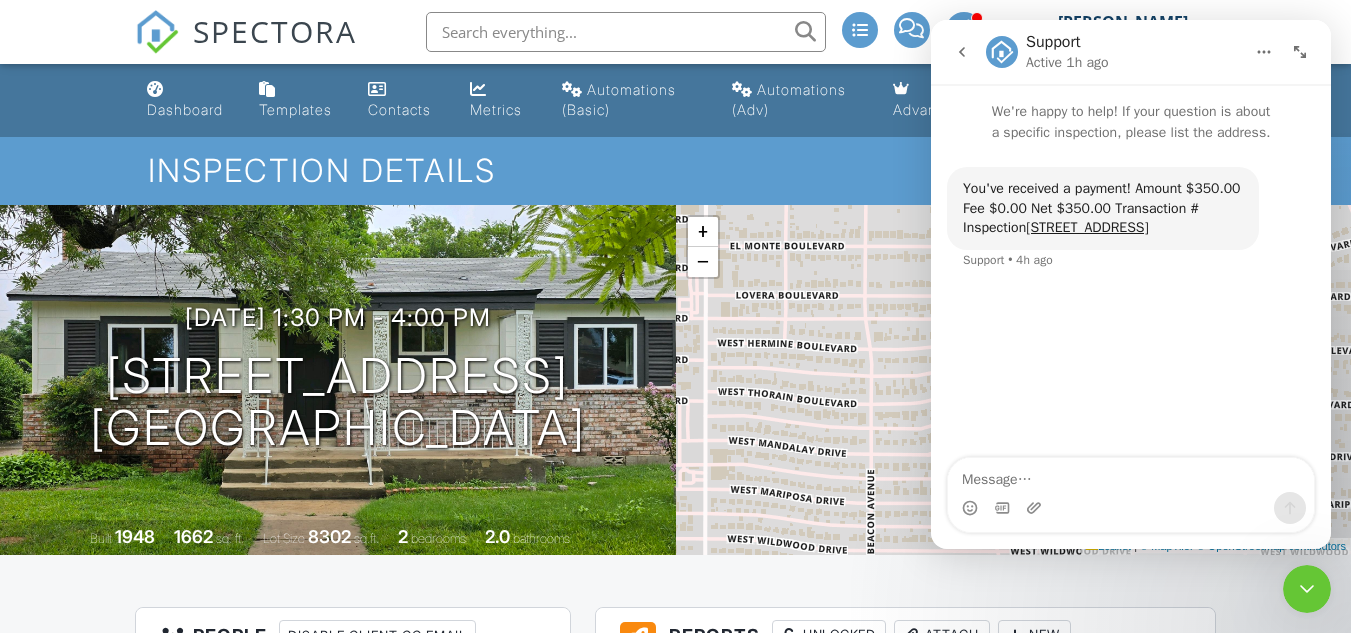 click 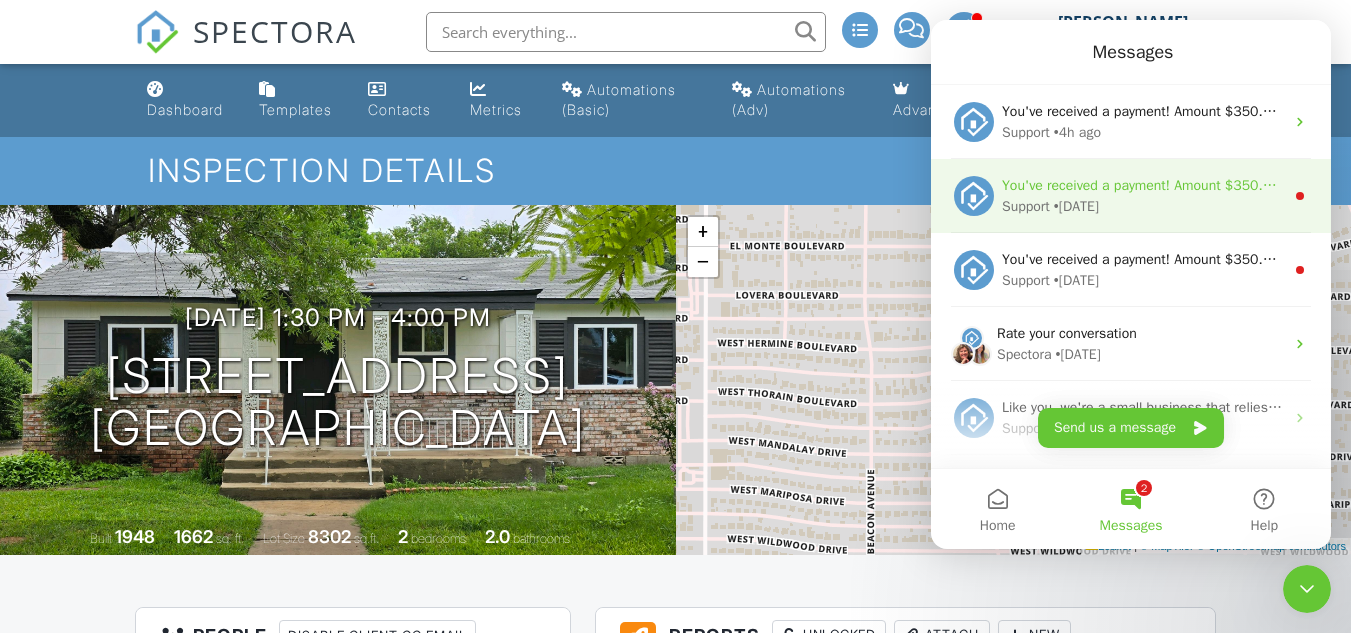 scroll, scrollTop: 0, scrollLeft: 0, axis: both 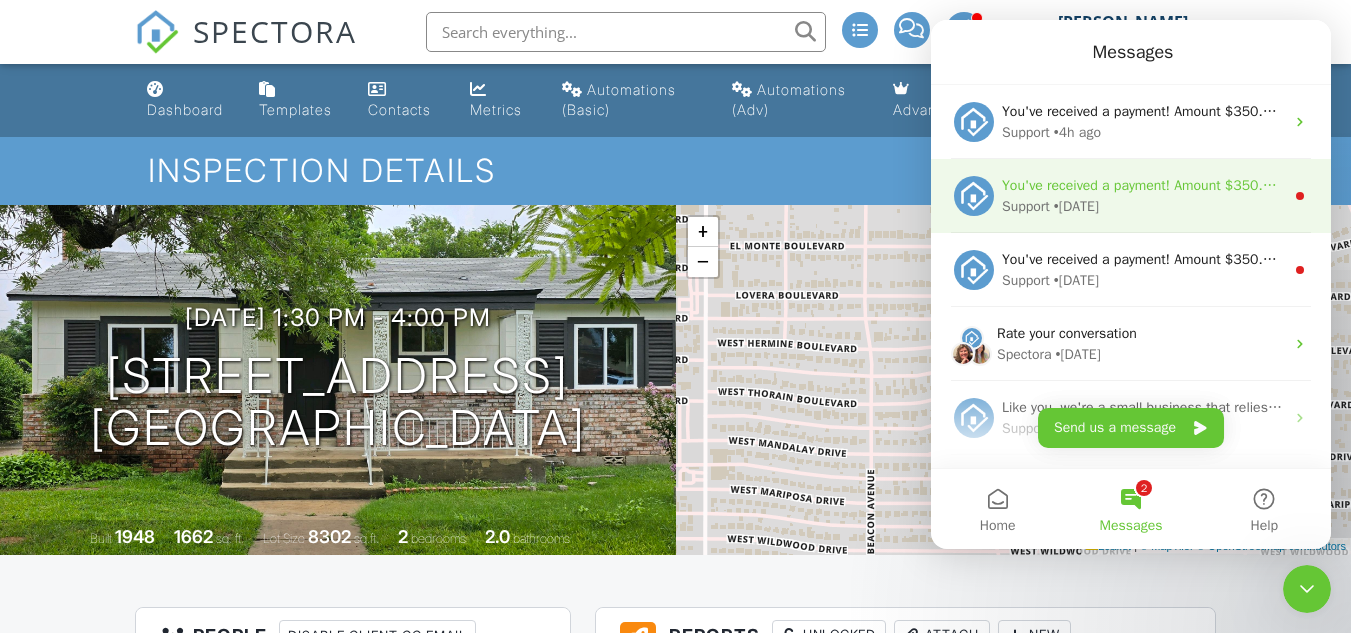 click on "Support •  1d ago" at bounding box center [1143, 206] 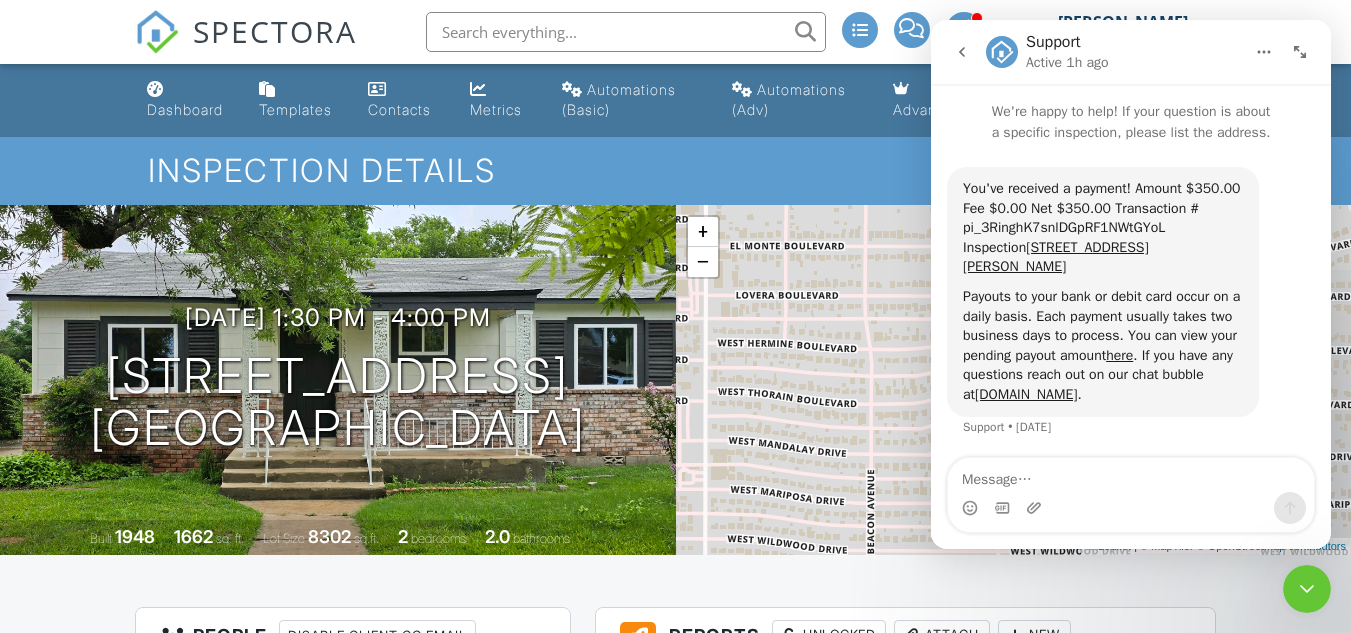 click 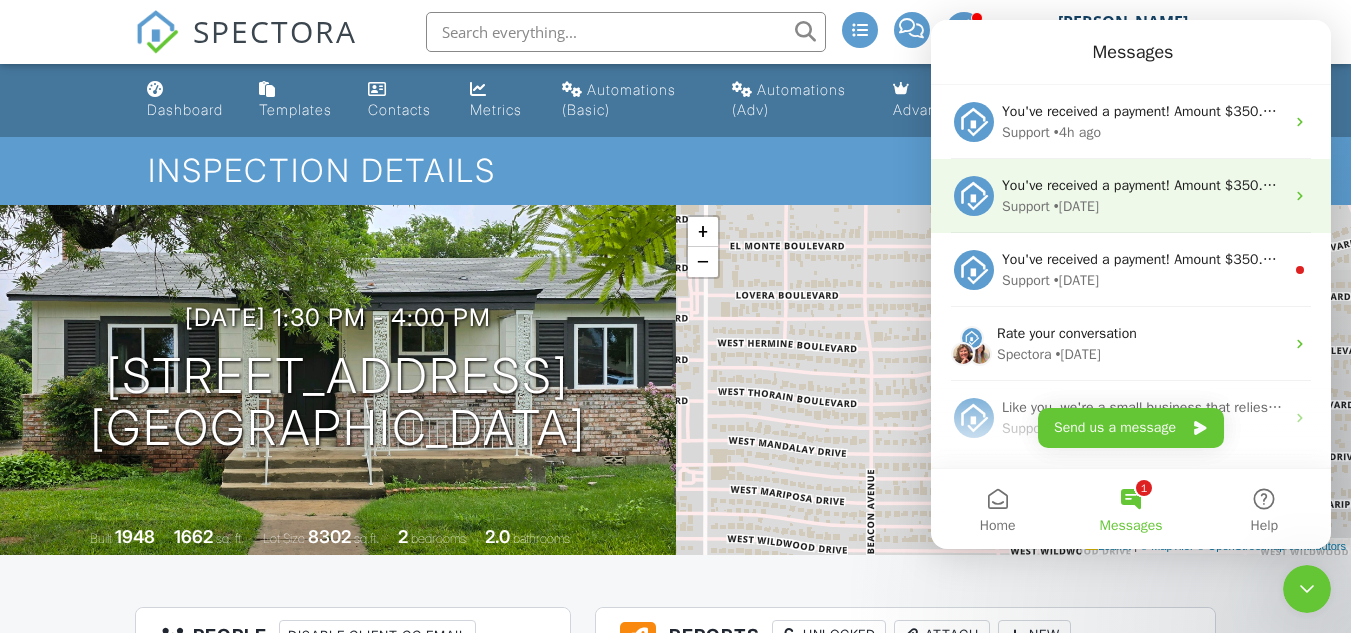 scroll, scrollTop: 0, scrollLeft: 0, axis: both 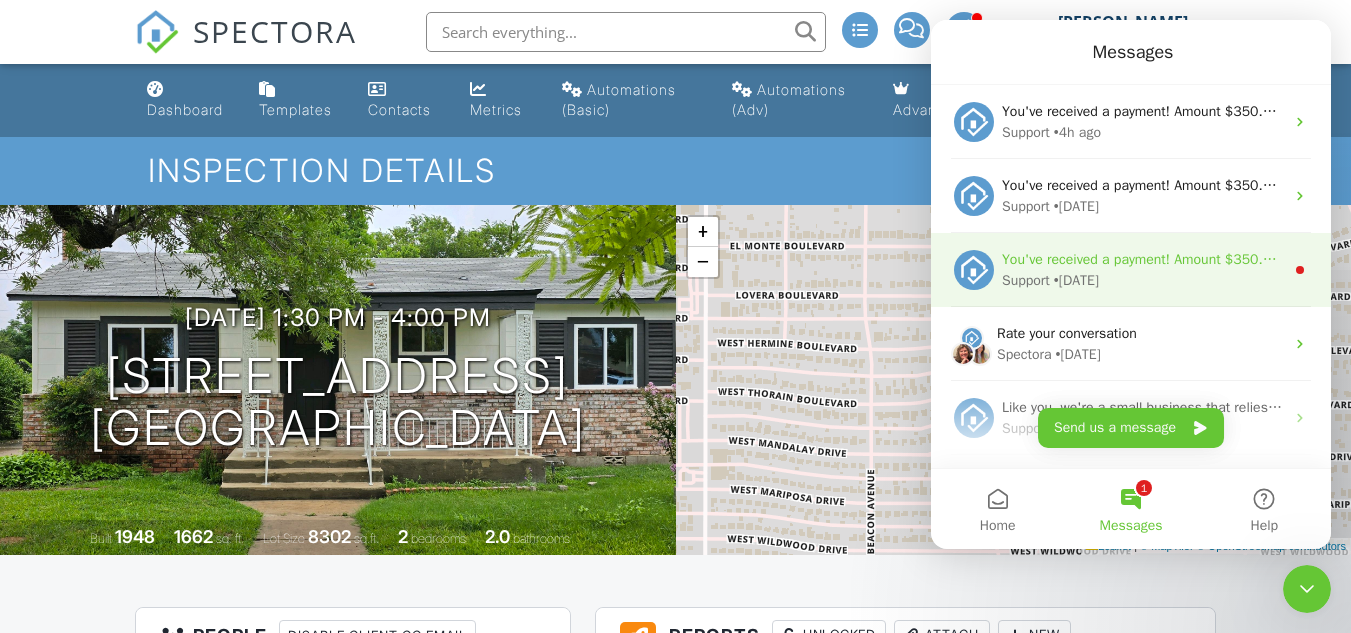 click on "You've received a payment!  Amount  $350.00  Fee  $0.00  Net  $350.00  Transaction #  pi_3Rifm2K7snlDGpRF16z5RPct  Inspection  3050 Beacon Field Dr, San Antonio, TX 78245 Payouts to your bank or debit card occur on a daily basis. Each payment usually takes two business days to process. You can view your pending payout amount here. If you have any questions reach out on our chat bubble at app.spectora.com." at bounding box center [2200, 259] 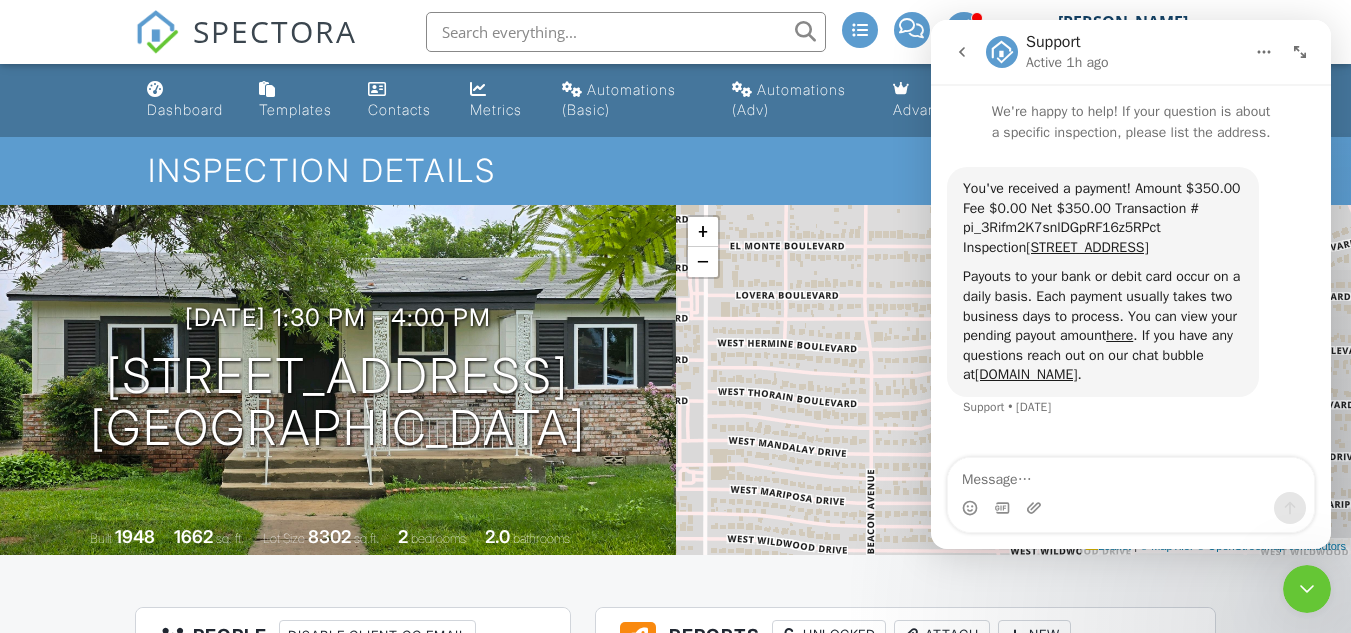 click 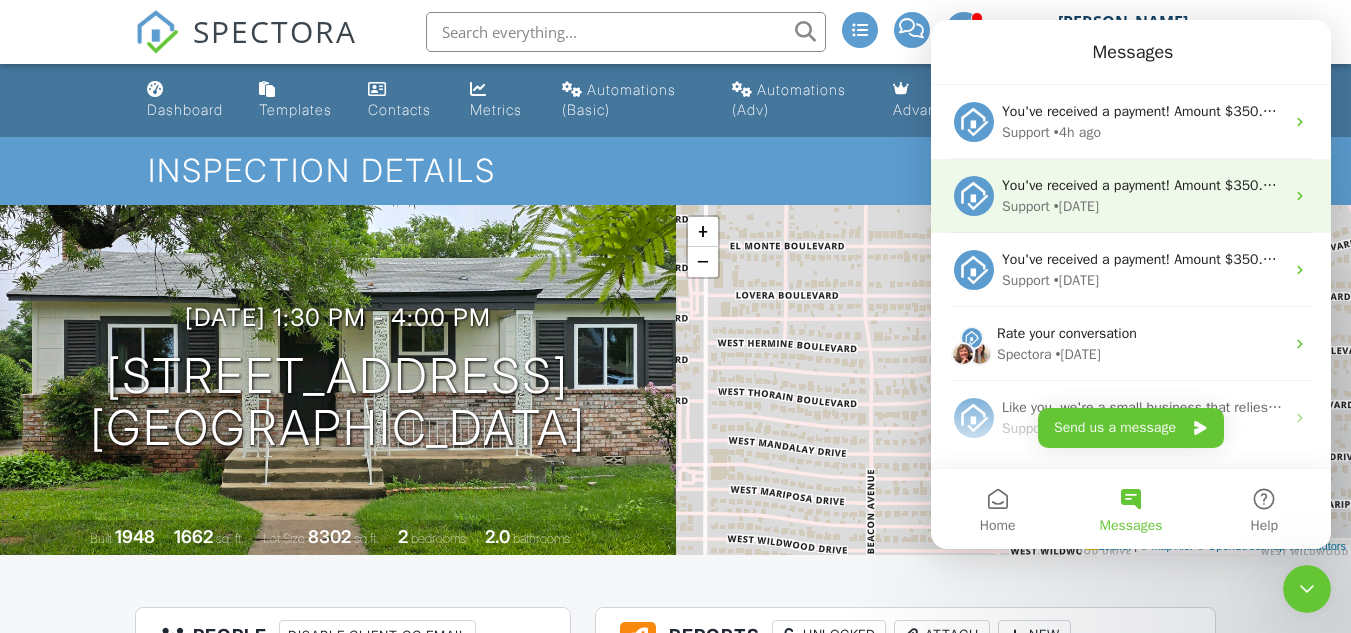 scroll, scrollTop: 73, scrollLeft: 0, axis: vertical 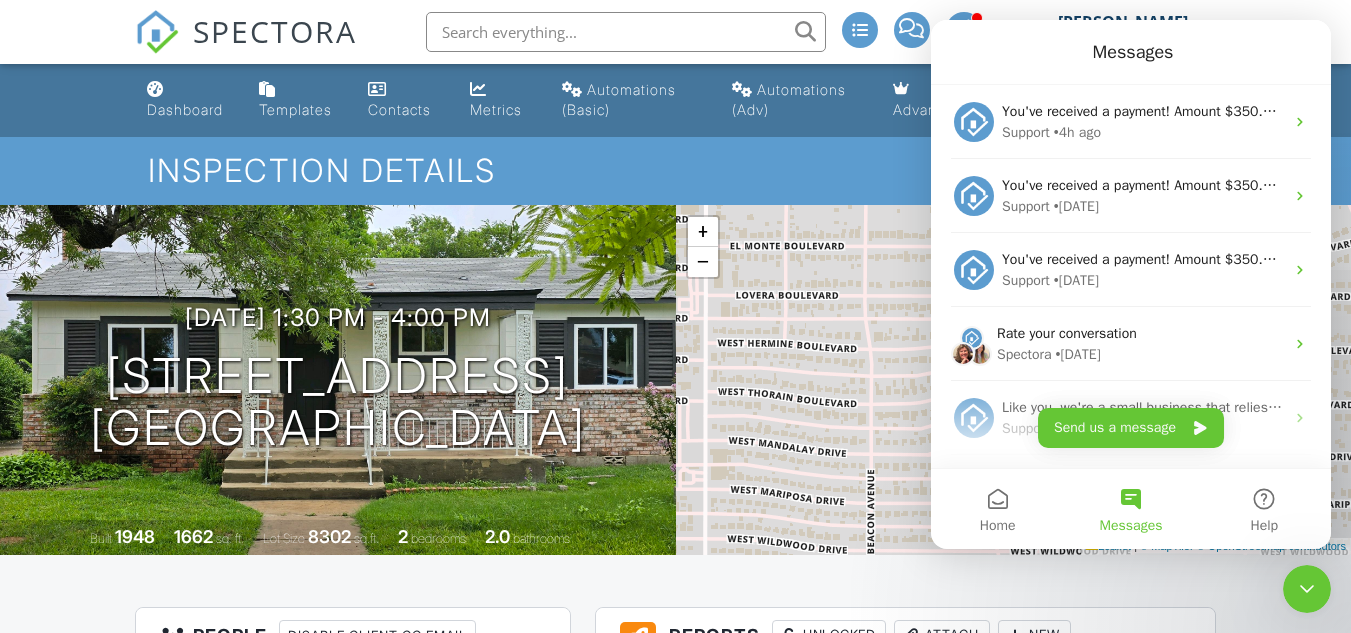 click on "Inspection Details" at bounding box center (675, 170) 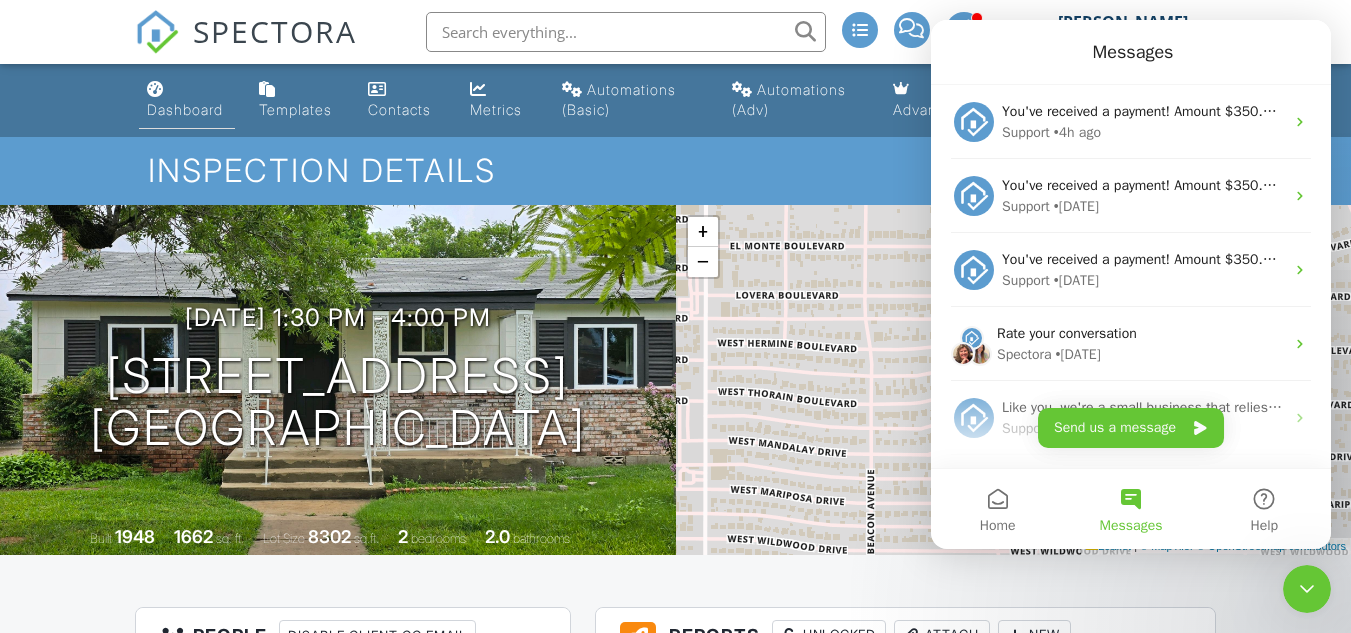 click on "Dashboard" at bounding box center [185, 109] 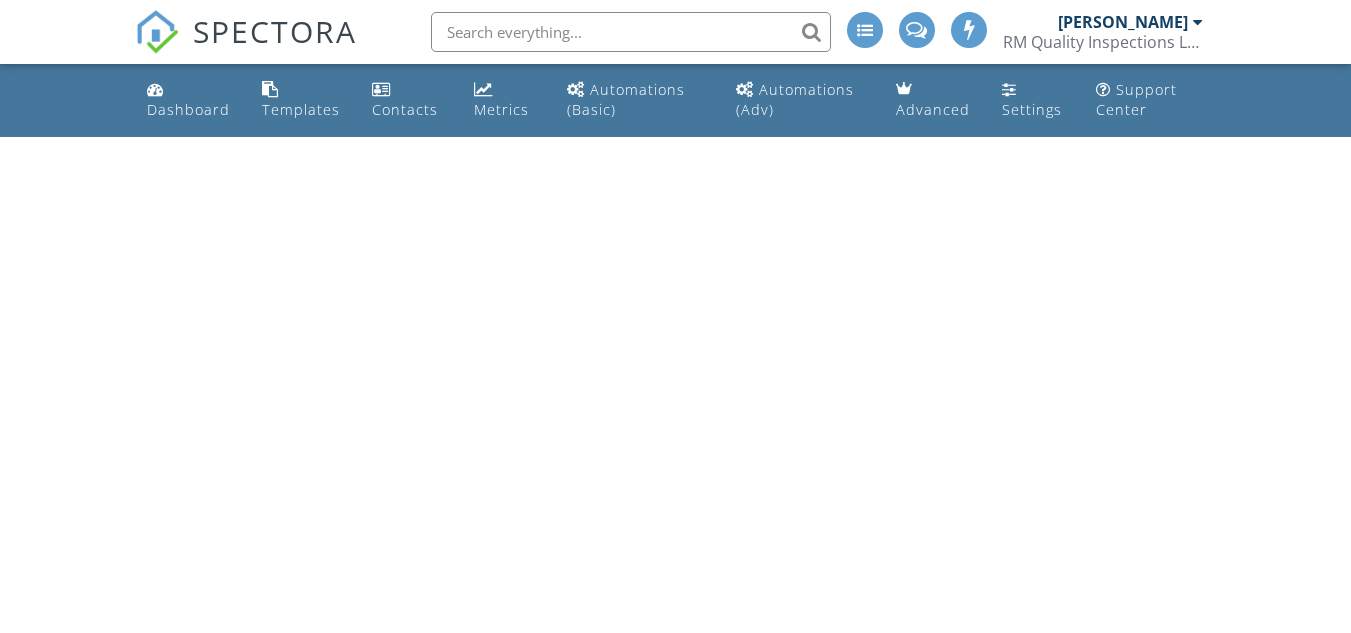 scroll, scrollTop: 0, scrollLeft: 0, axis: both 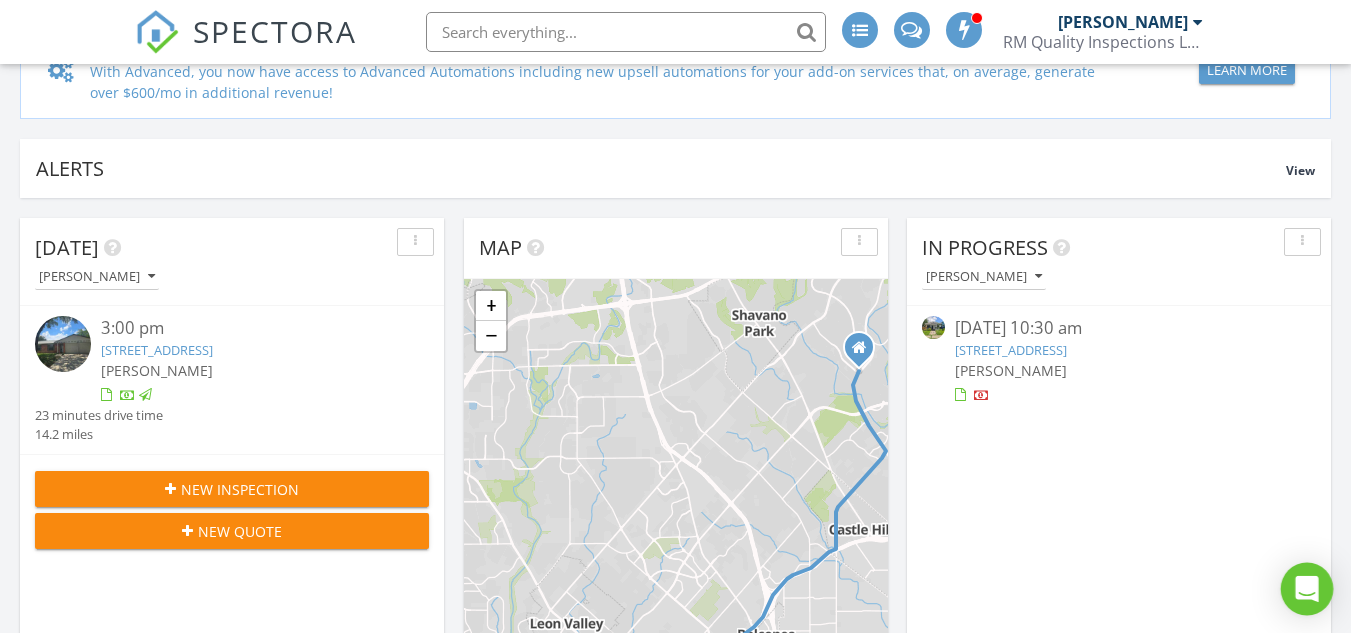 click 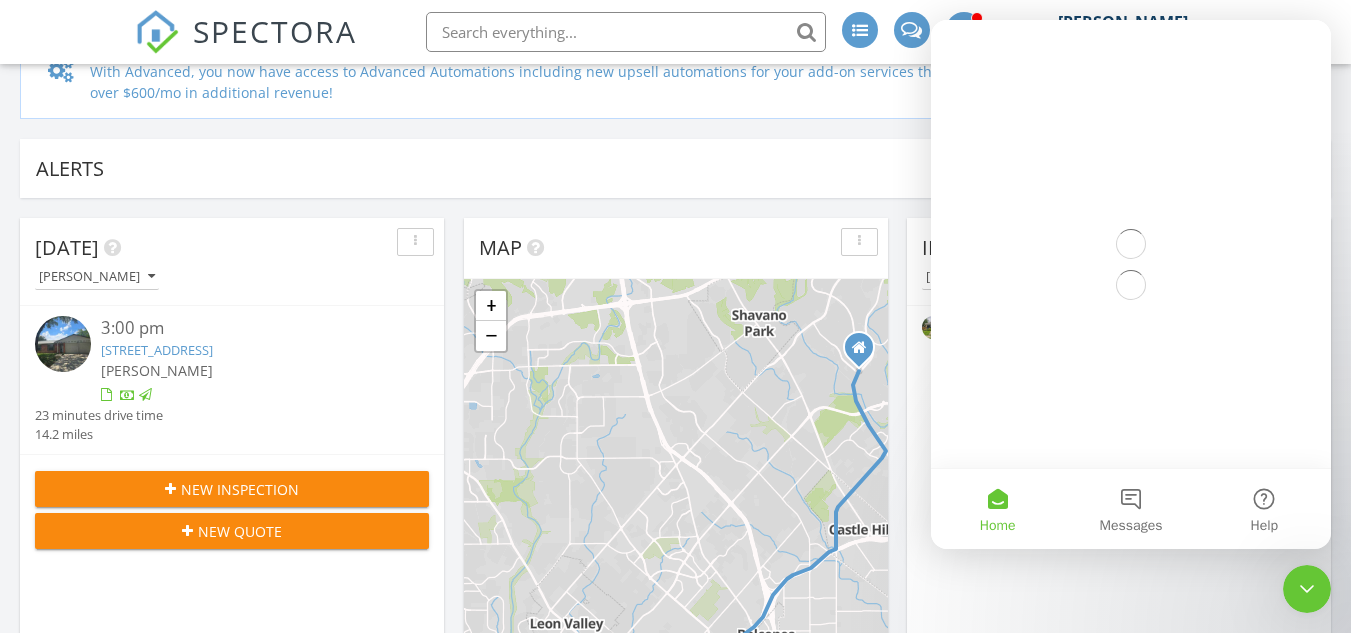 scroll, scrollTop: 0, scrollLeft: 0, axis: both 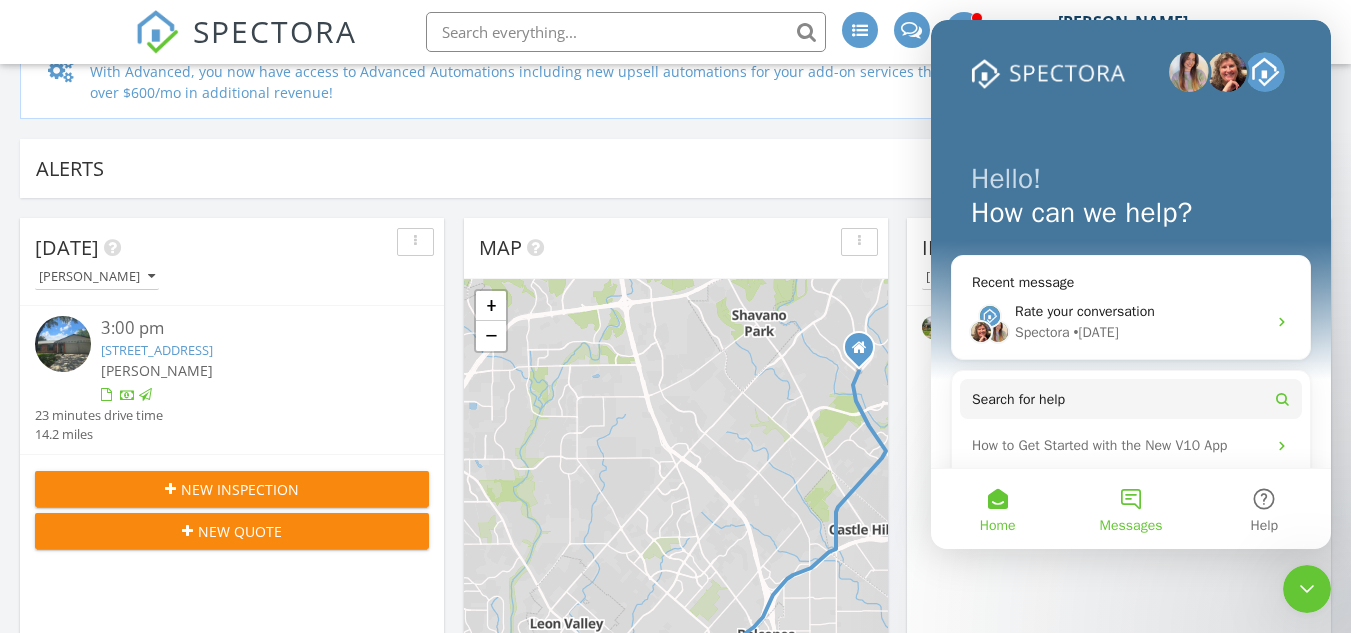 click on "Messages" at bounding box center [1130, 509] 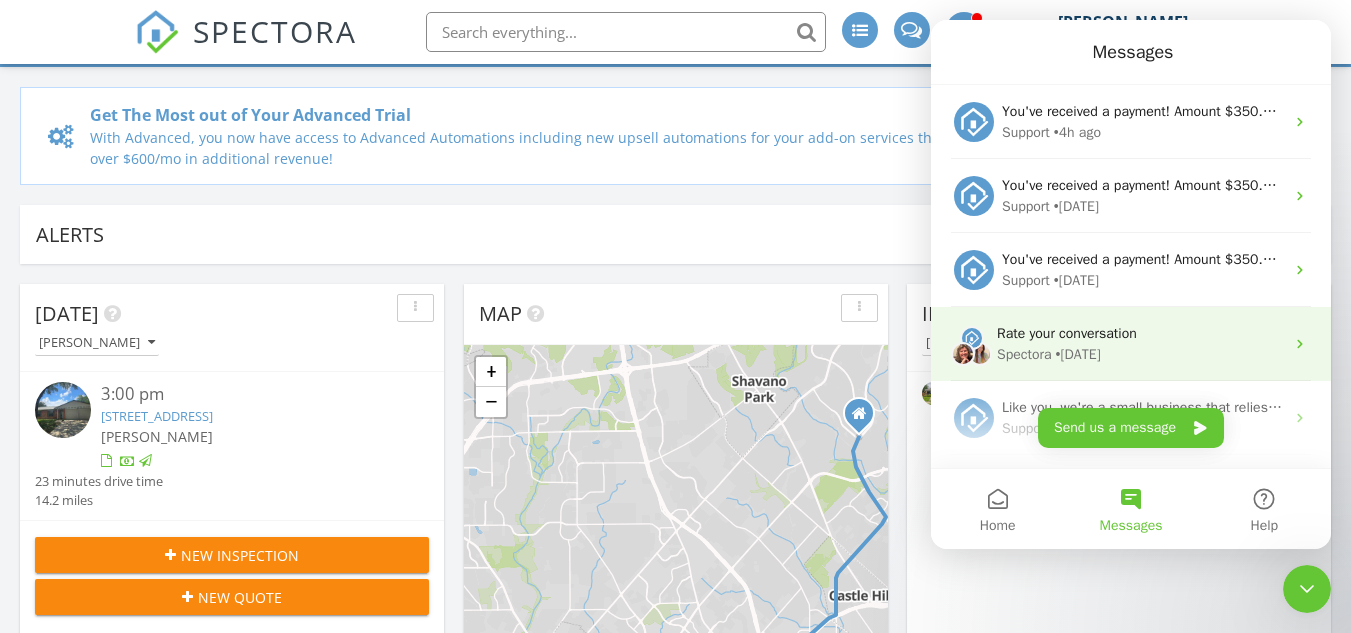 scroll, scrollTop: 100, scrollLeft: 0, axis: vertical 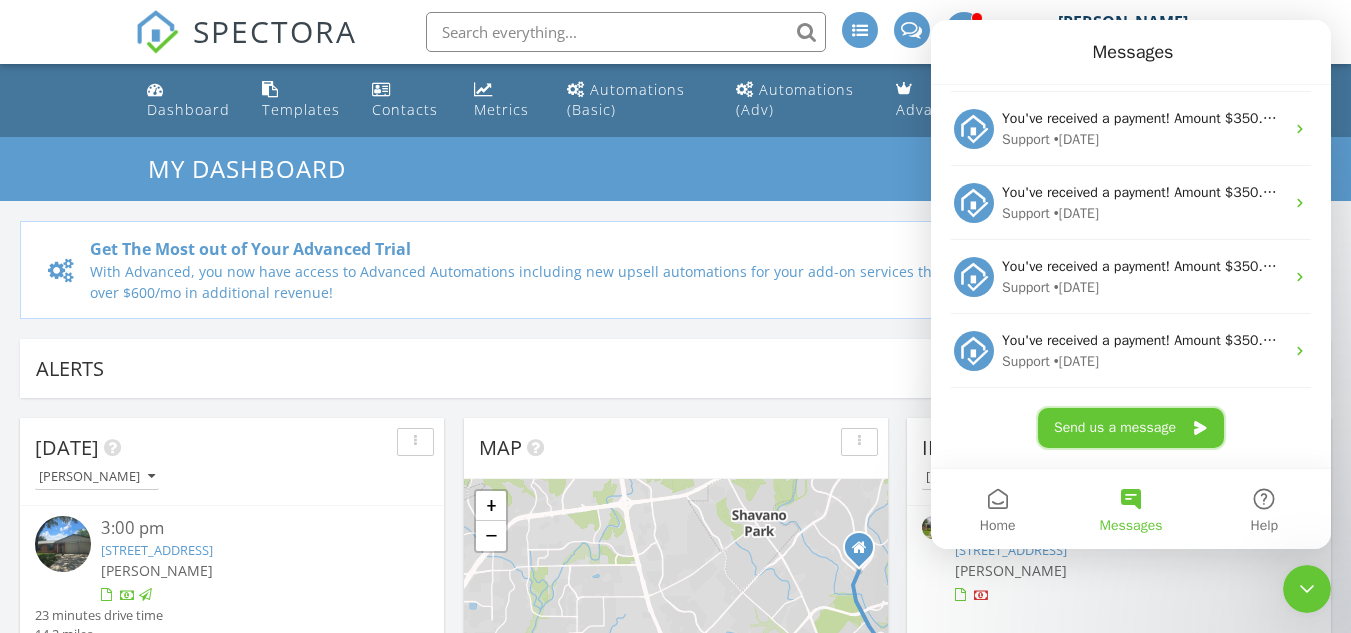click on "Send us a message" at bounding box center (1131, 428) 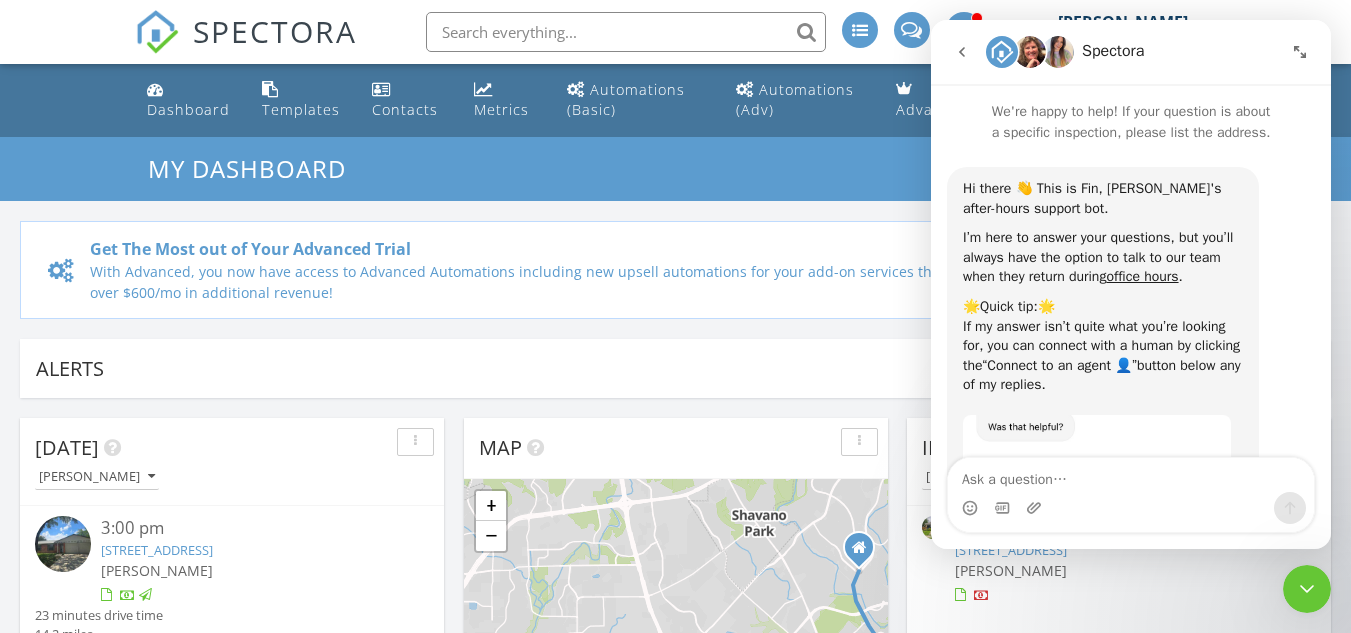 scroll, scrollTop: 3316, scrollLeft: 0, axis: vertical 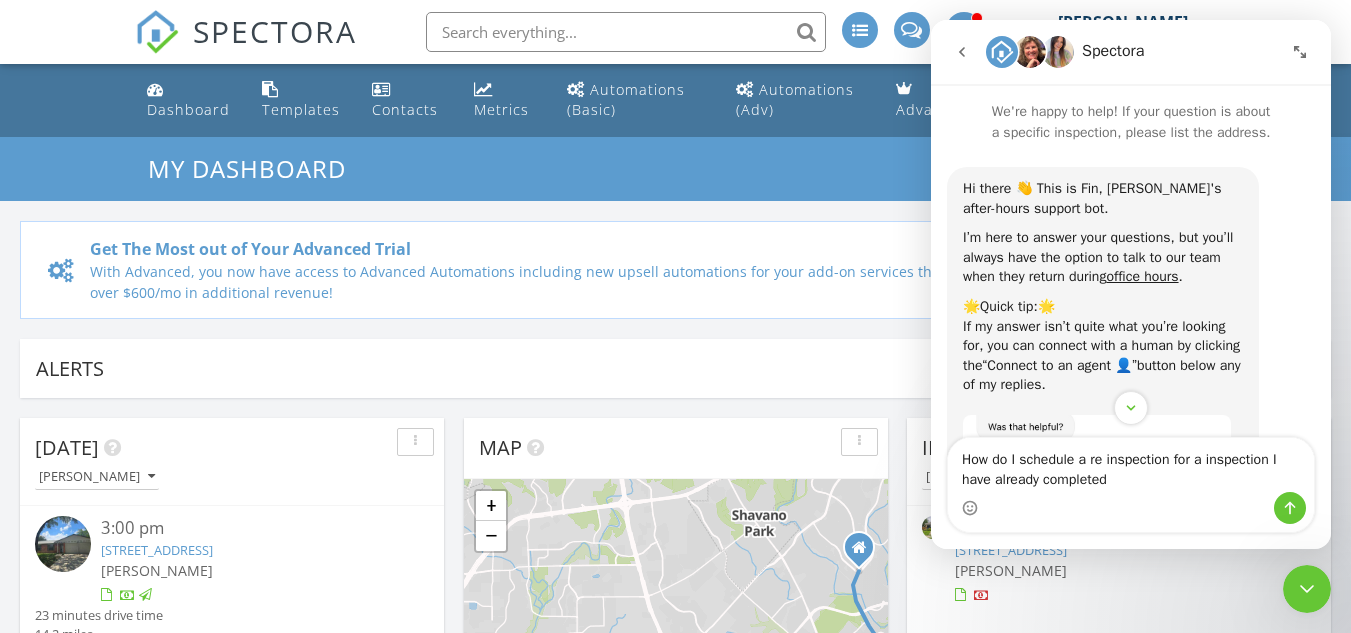 type on "How do I schedule a re inspection for a inspection I have already completed ?" 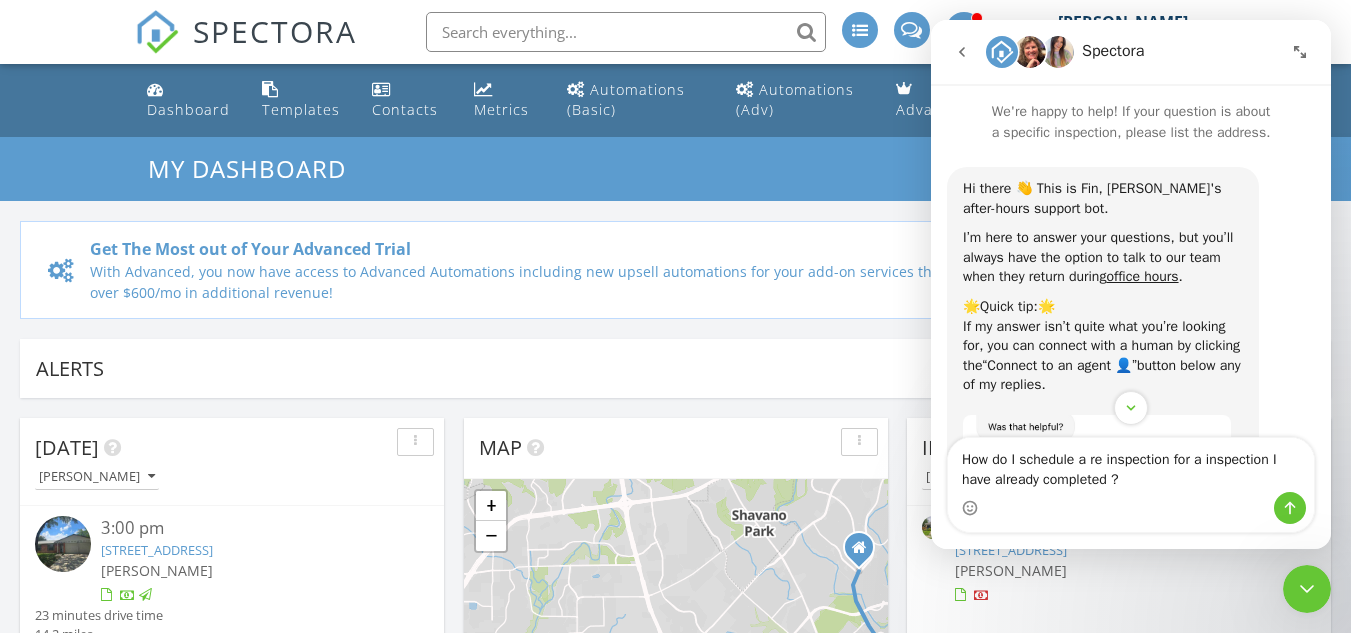 type 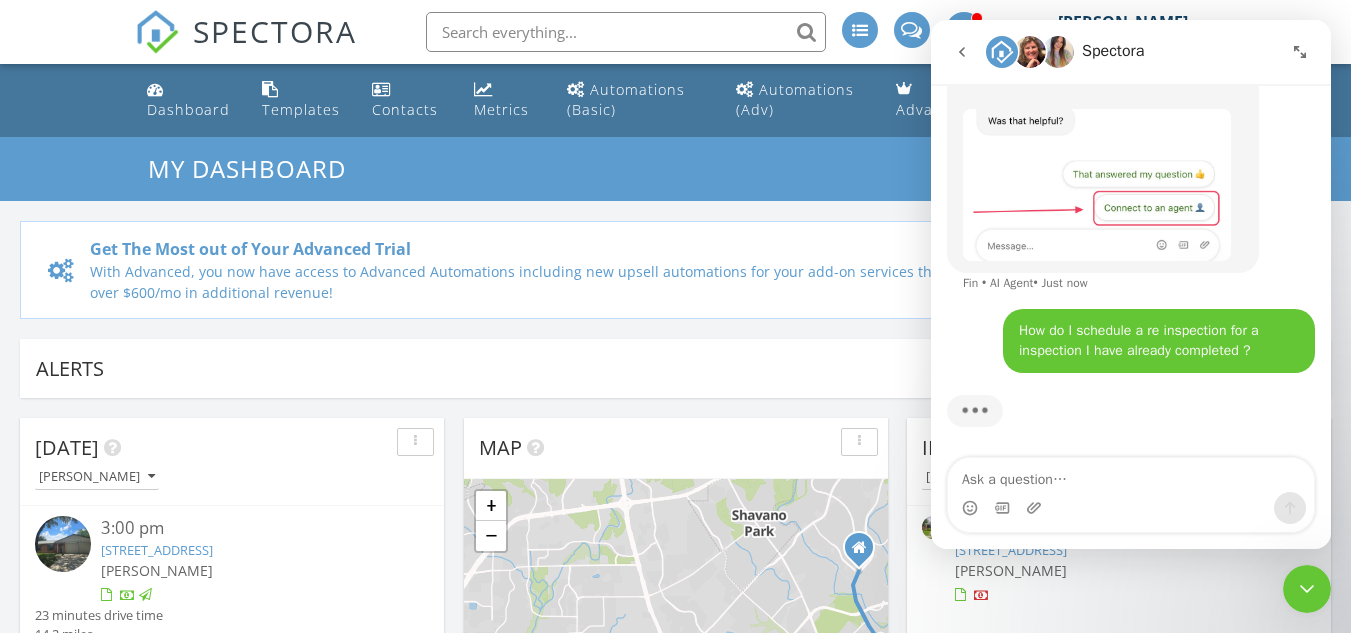 scroll, scrollTop: 0, scrollLeft: 0, axis: both 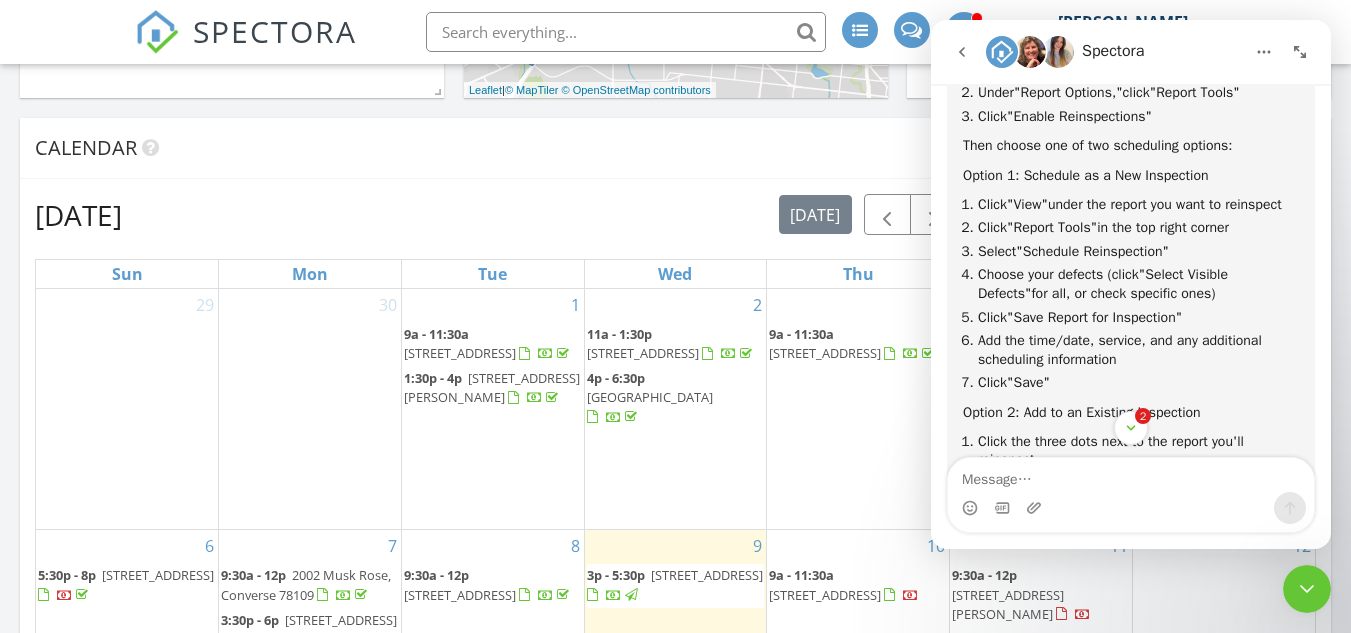 click 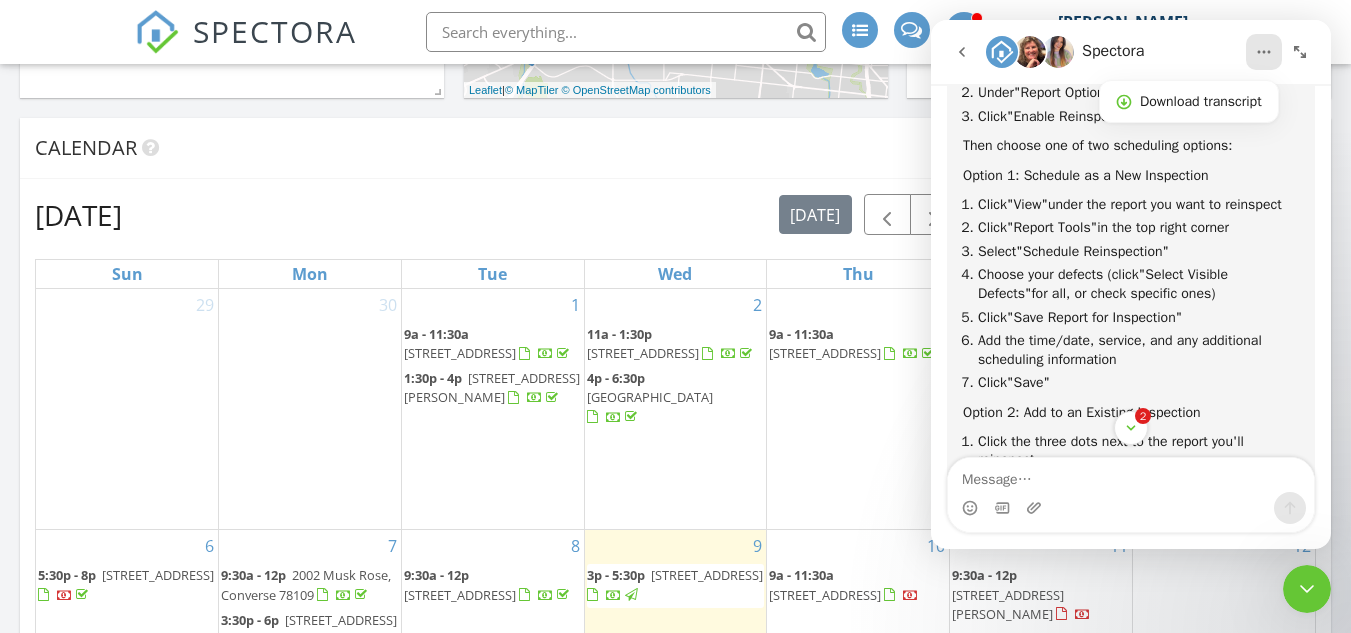 click 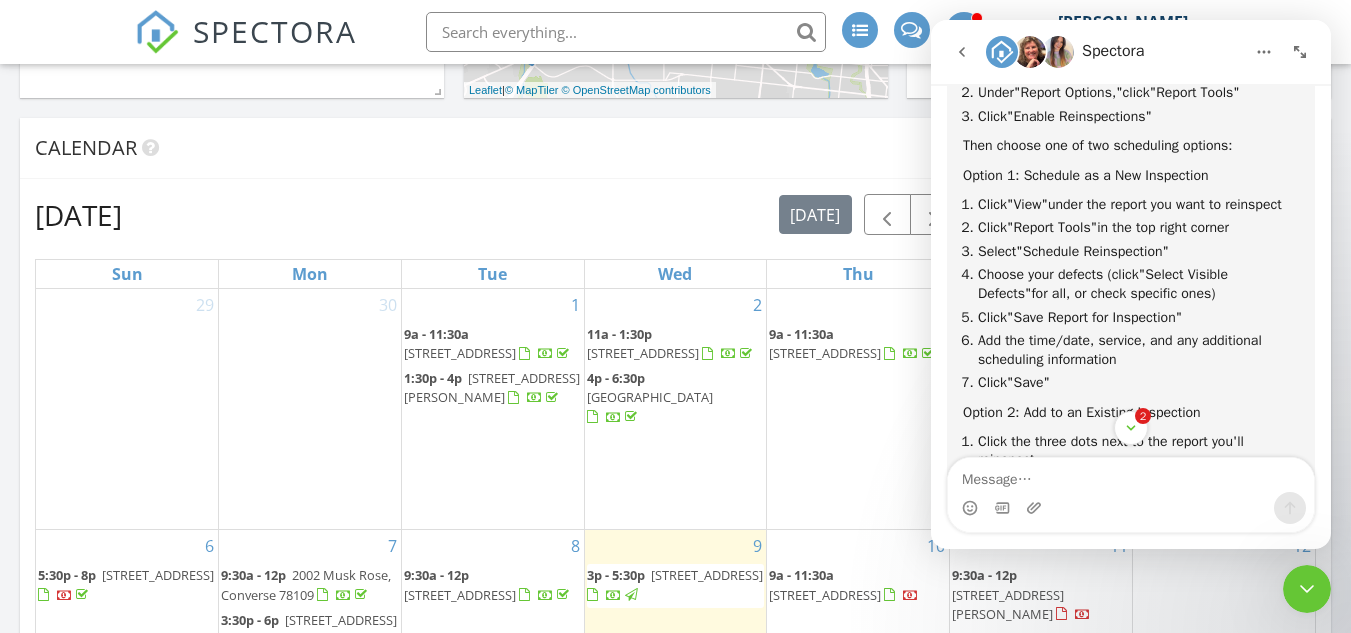 click 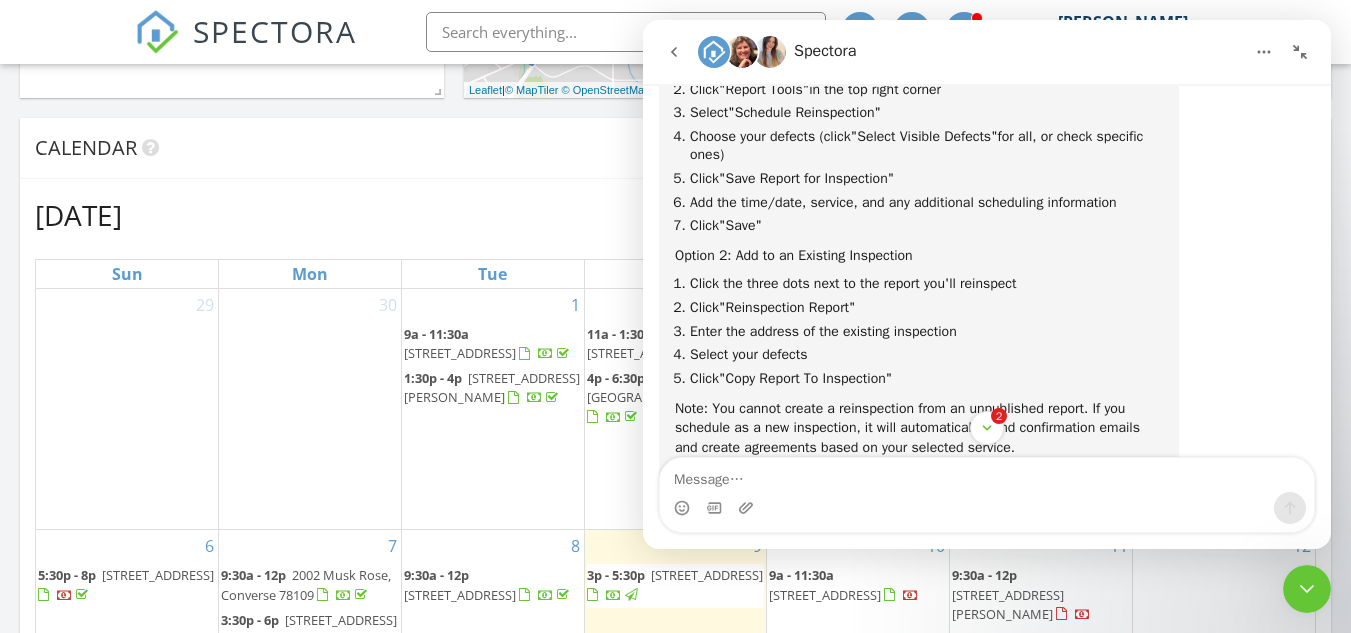 scroll, scrollTop: 756, scrollLeft: 0, axis: vertical 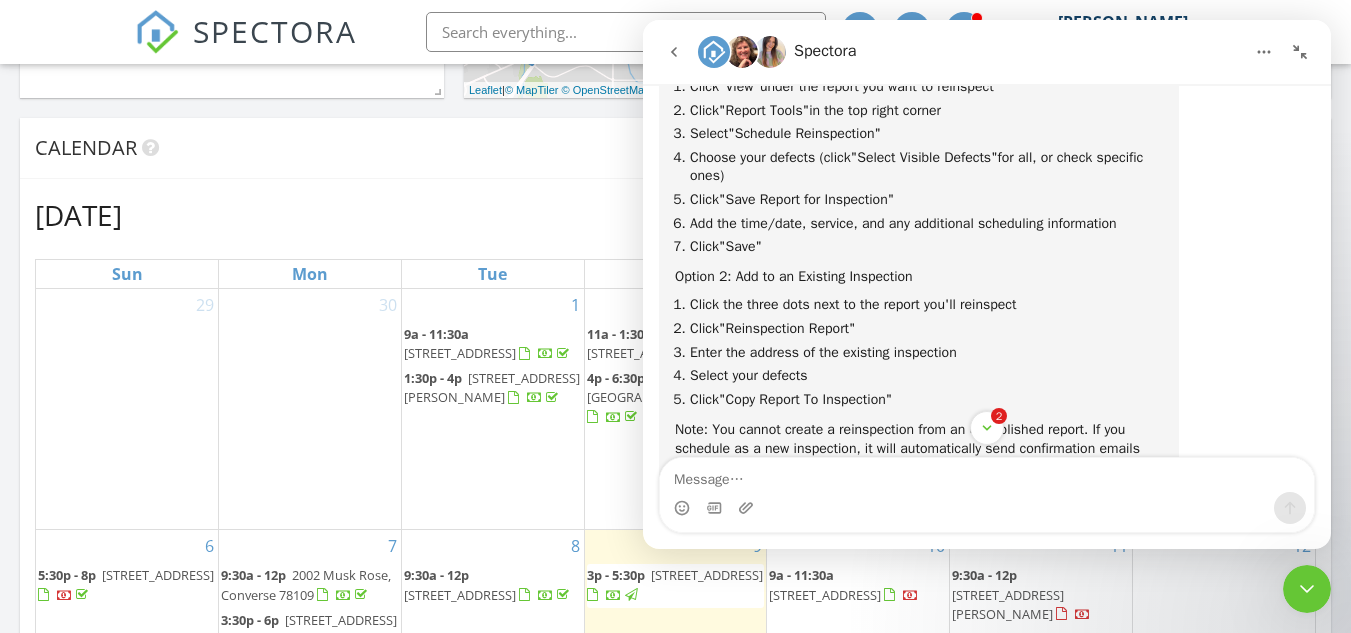 click 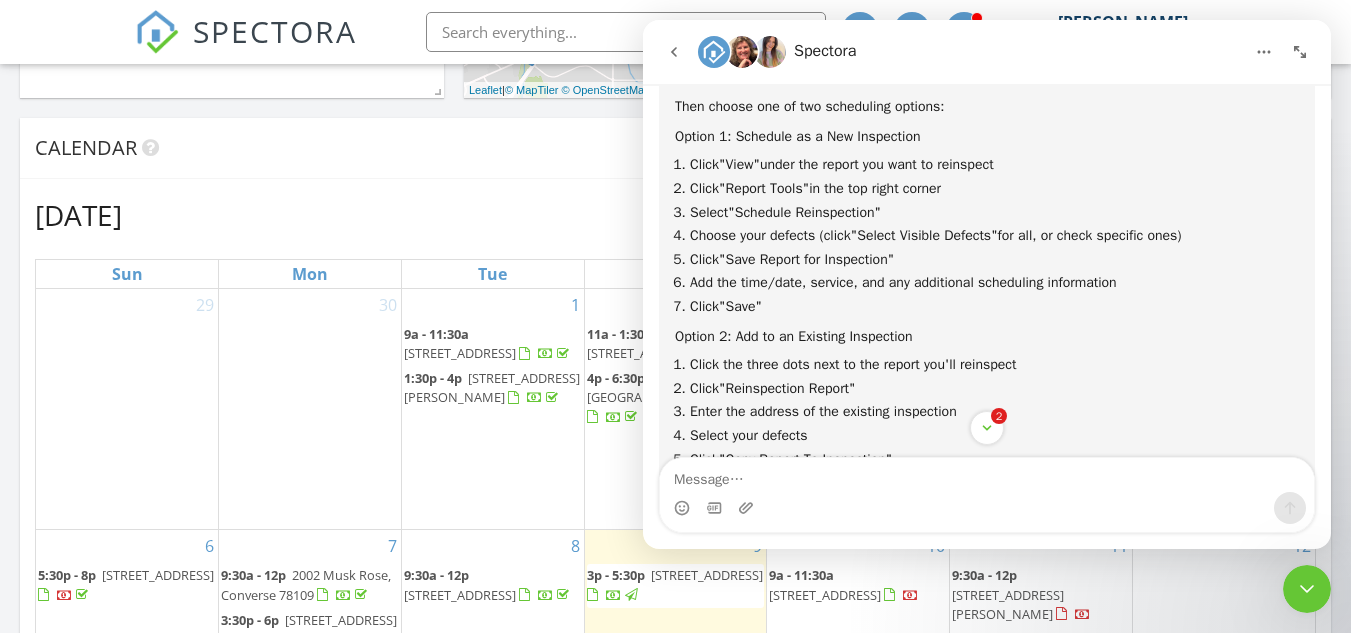 scroll, scrollTop: 777, scrollLeft: 0, axis: vertical 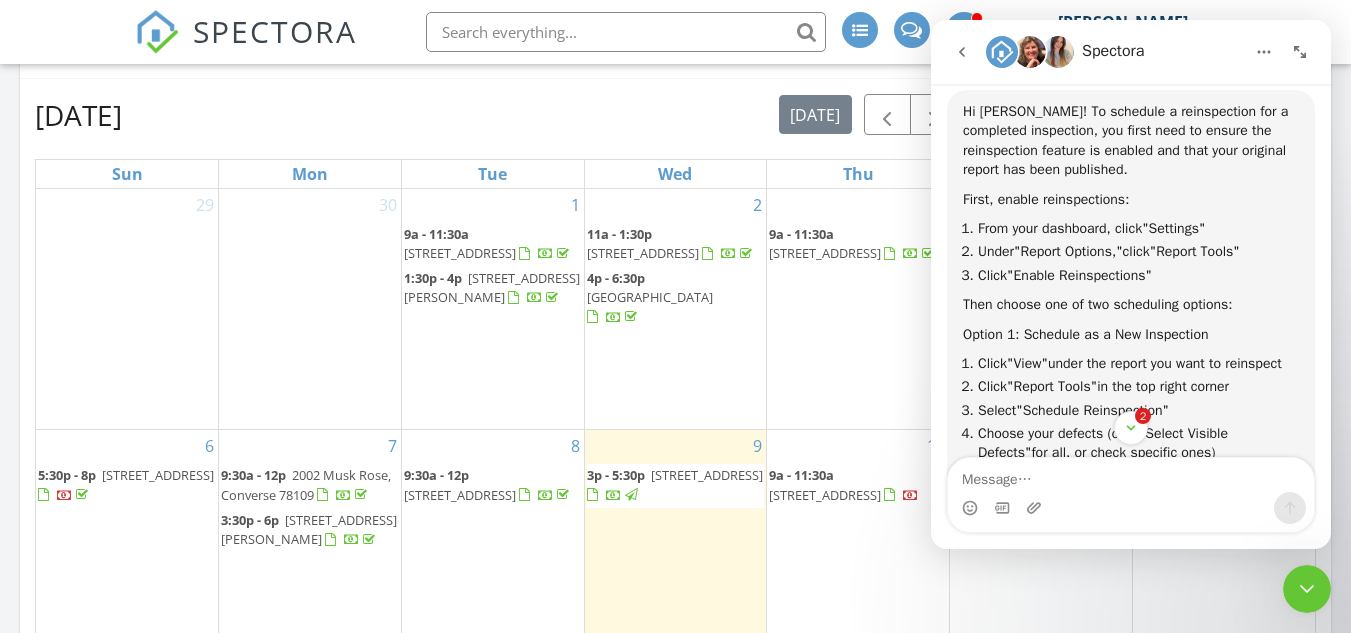 drag, startPoint x: 949, startPoint y: 29, endPoint x: 846, endPoint y: 43, distance: 103.947105 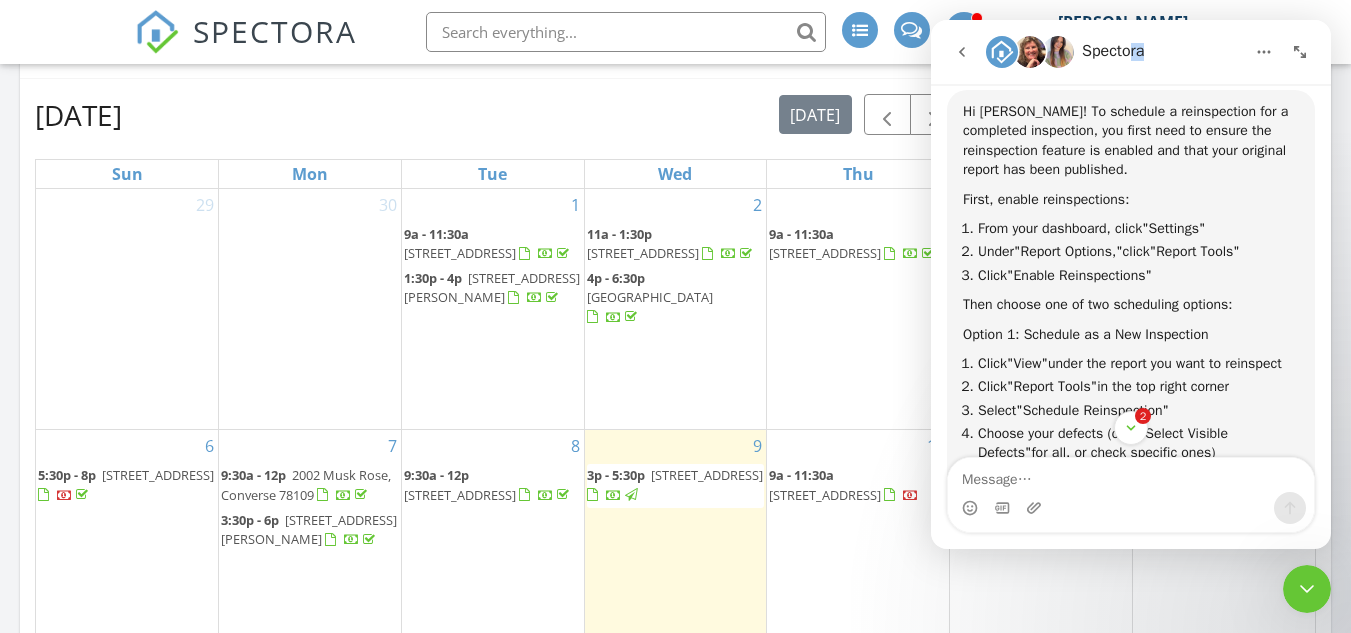 drag, startPoint x: 1202, startPoint y: 28, endPoint x: 1132, endPoint y: 29, distance: 70.00714 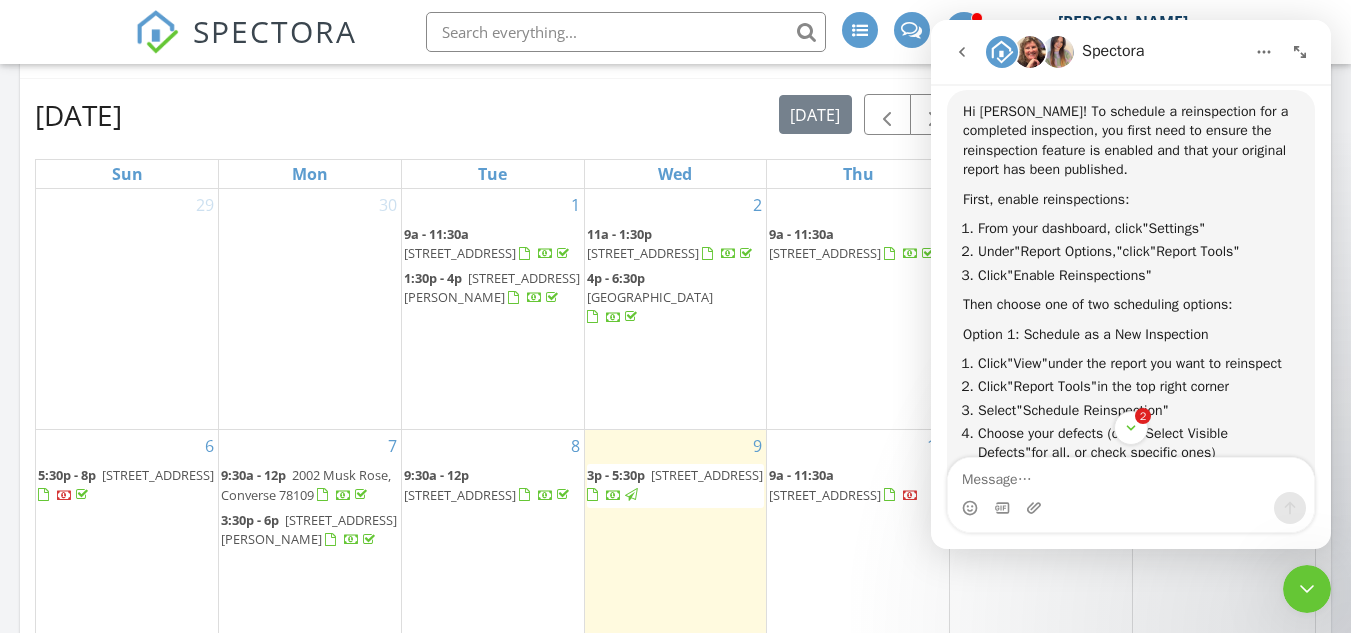 drag, startPoint x: 951, startPoint y: 530, endPoint x: 855, endPoint y: 544, distance: 97.015465 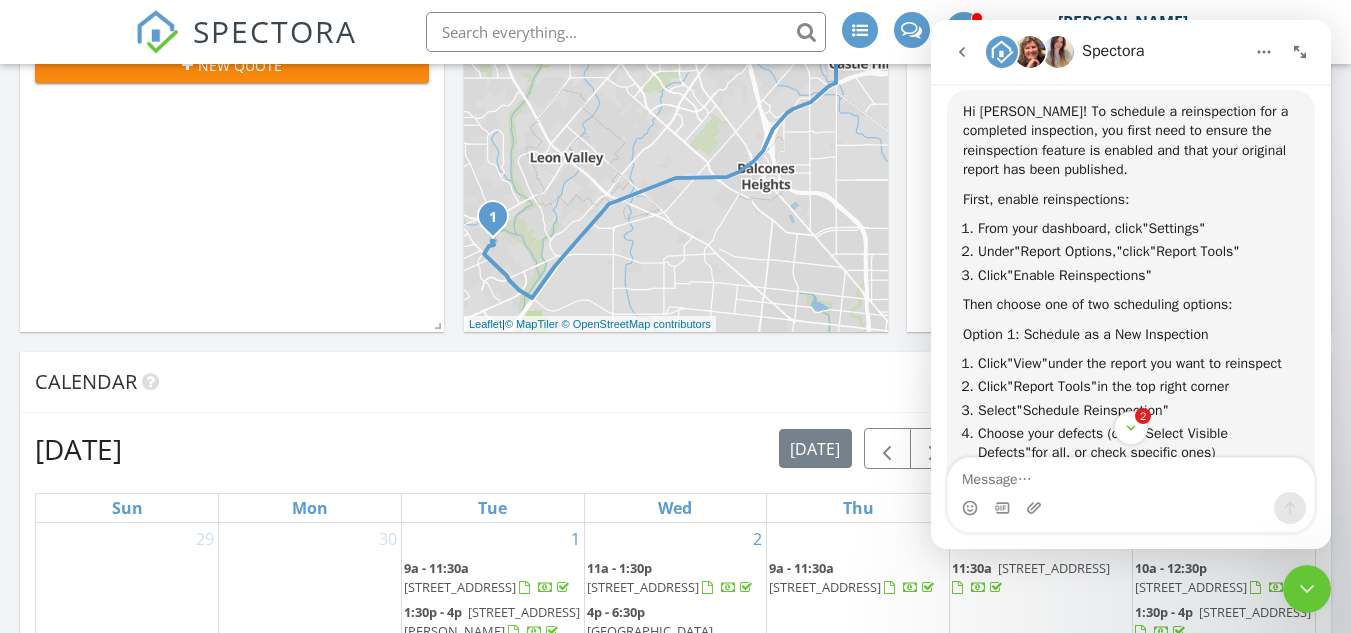 scroll, scrollTop: 700, scrollLeft: 0, axis: vertical 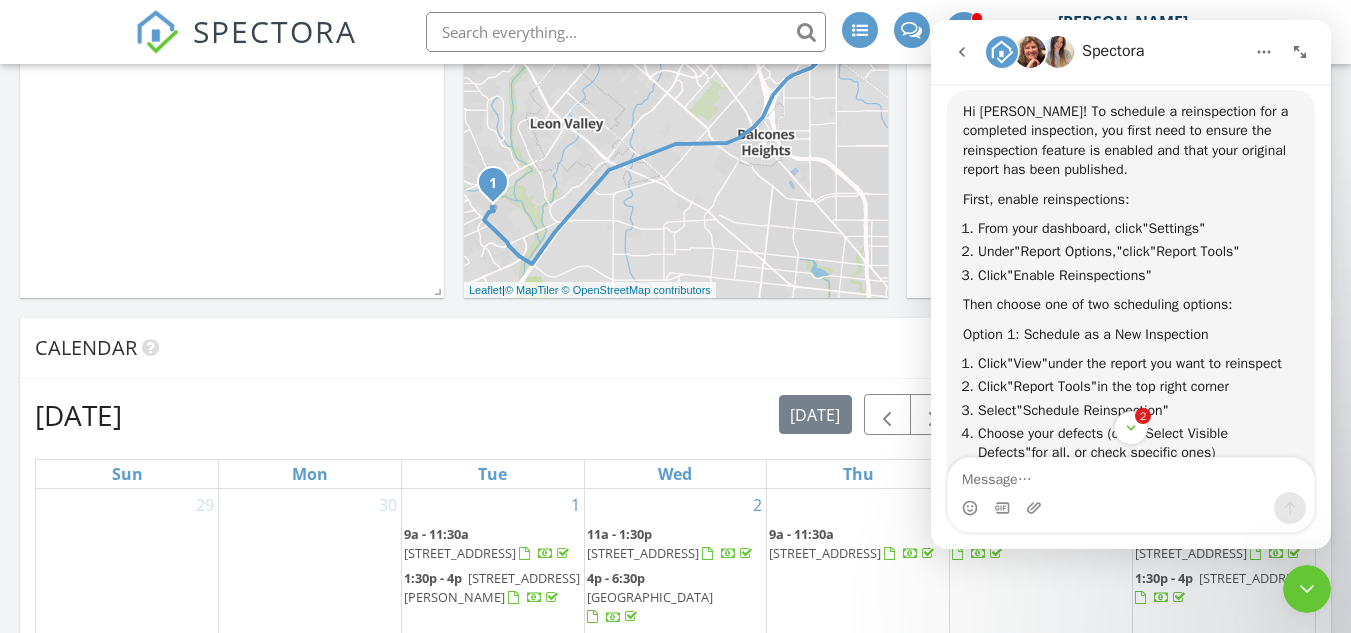 click on "[STREET_ADDRESS]" at bounding box center (1255, 578) 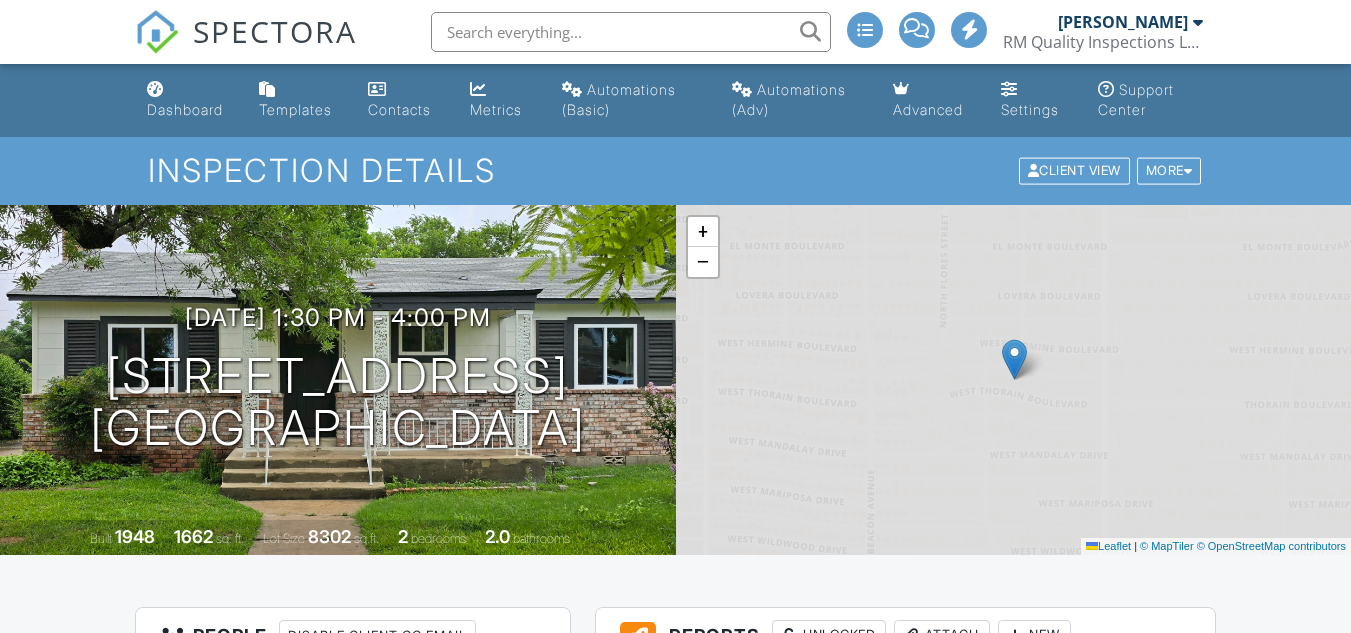 scroll, scrollTop: 0, scrollLeft: 0, axis: both 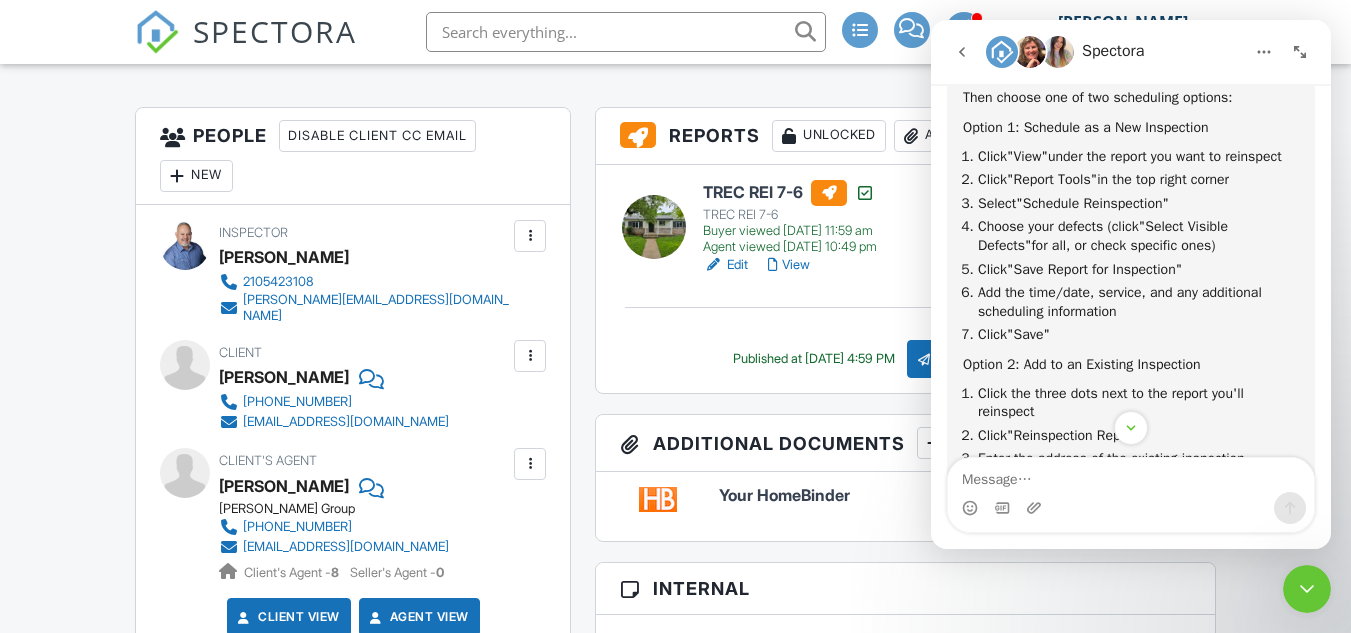 click on "View" at bounding box center [789, 265] 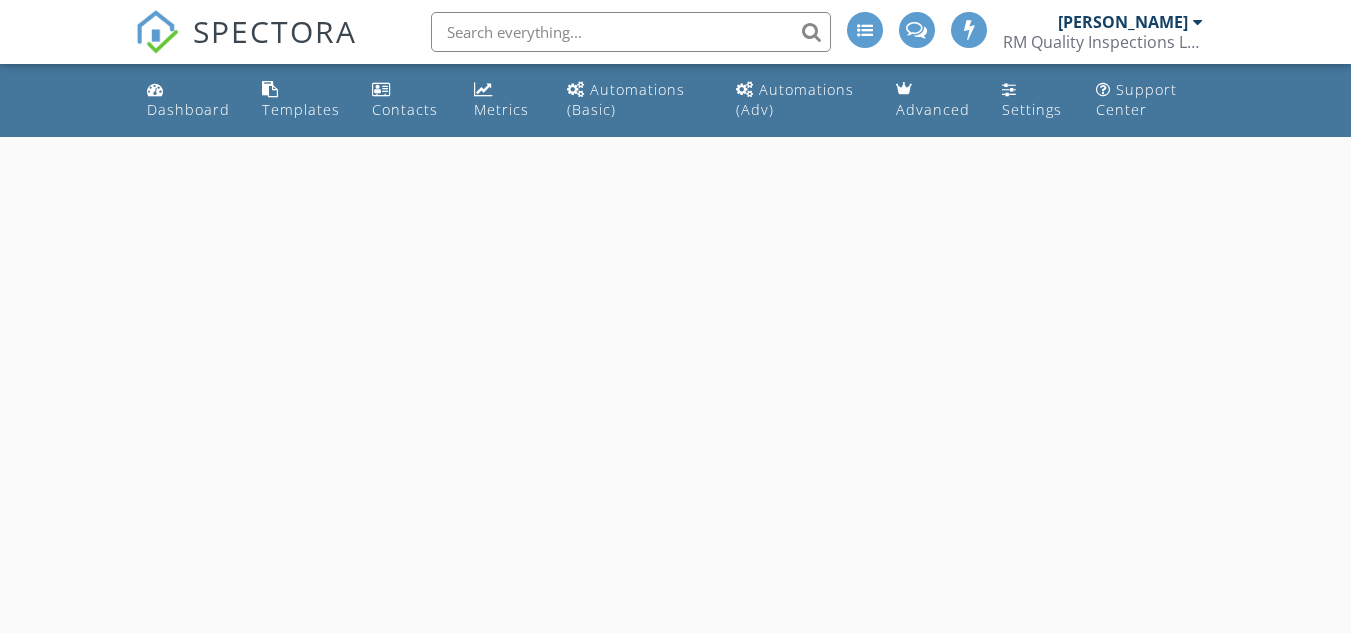 scroll, scrollTop: 0, scrollLeft: 0, axis: both 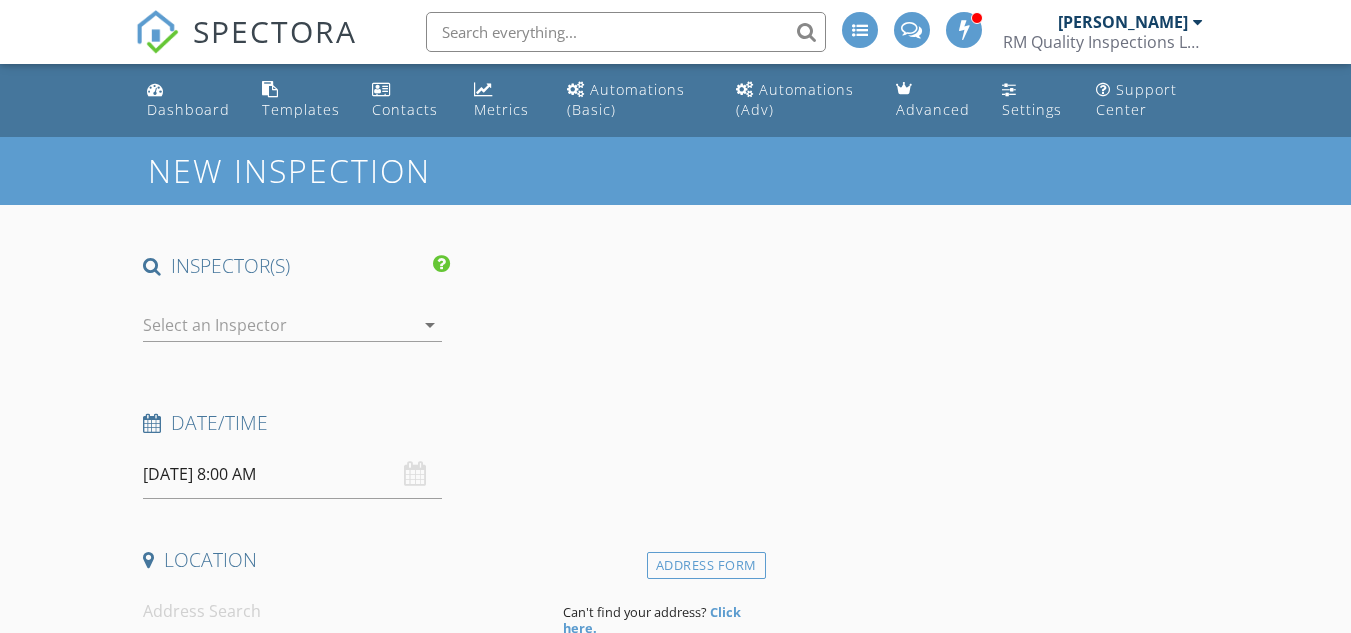 type on "Vadim" 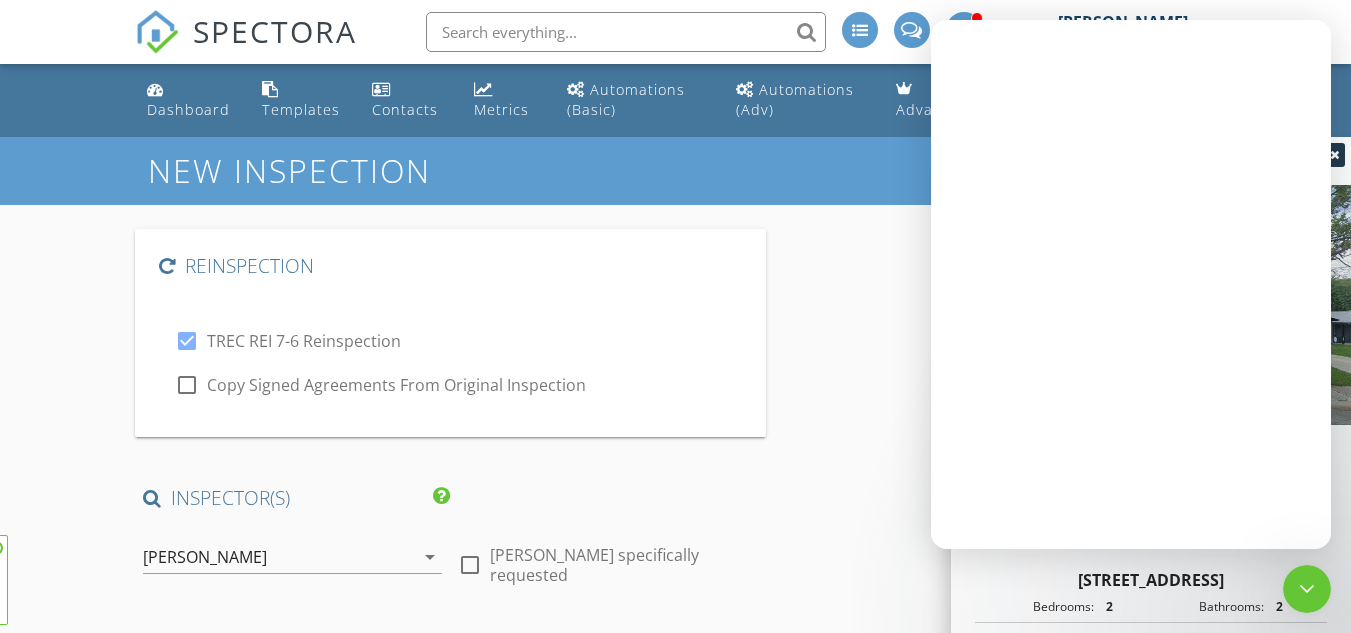 scroll, scrollTop: 0, scrollLeft: 0, axis: both 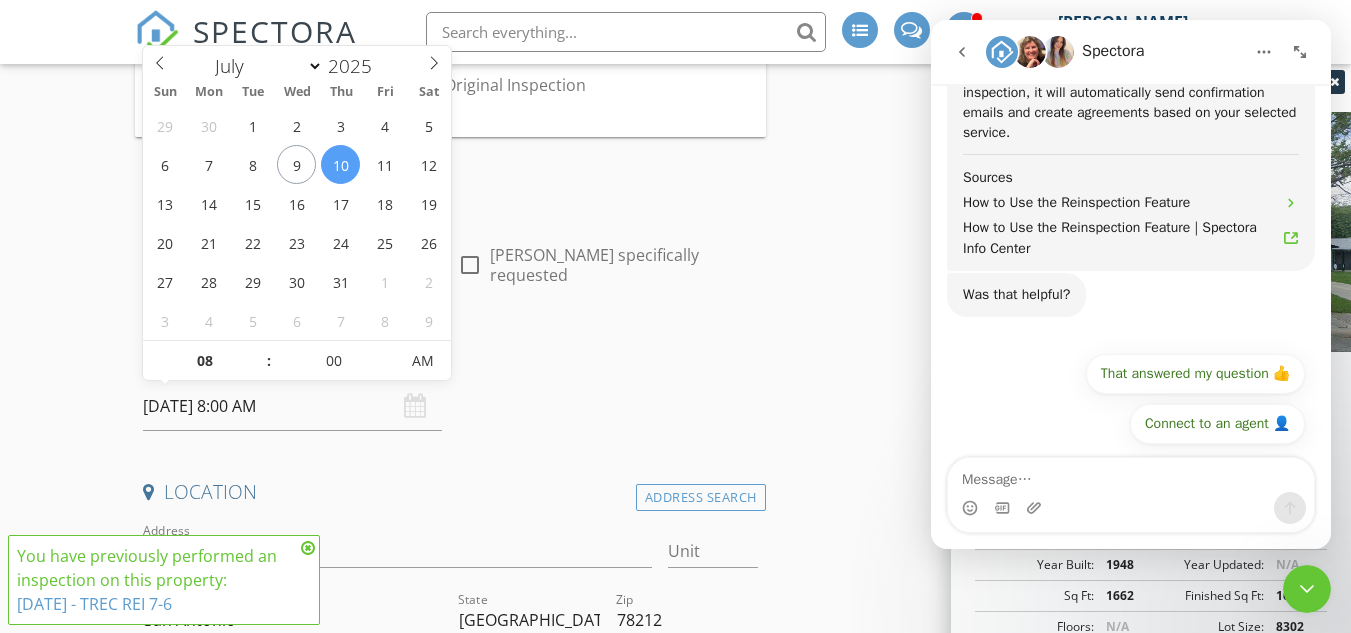 click on "07/10/2025 8:00 AM" at bounding box center [292, 406] 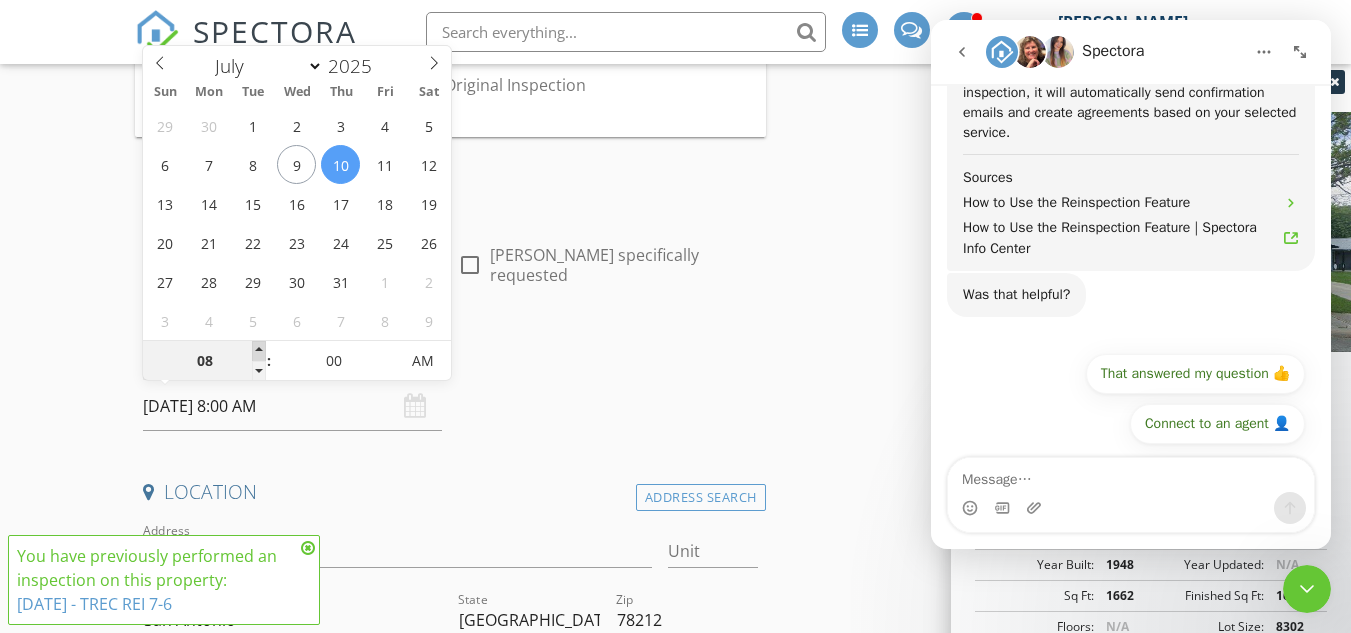 type on "09" 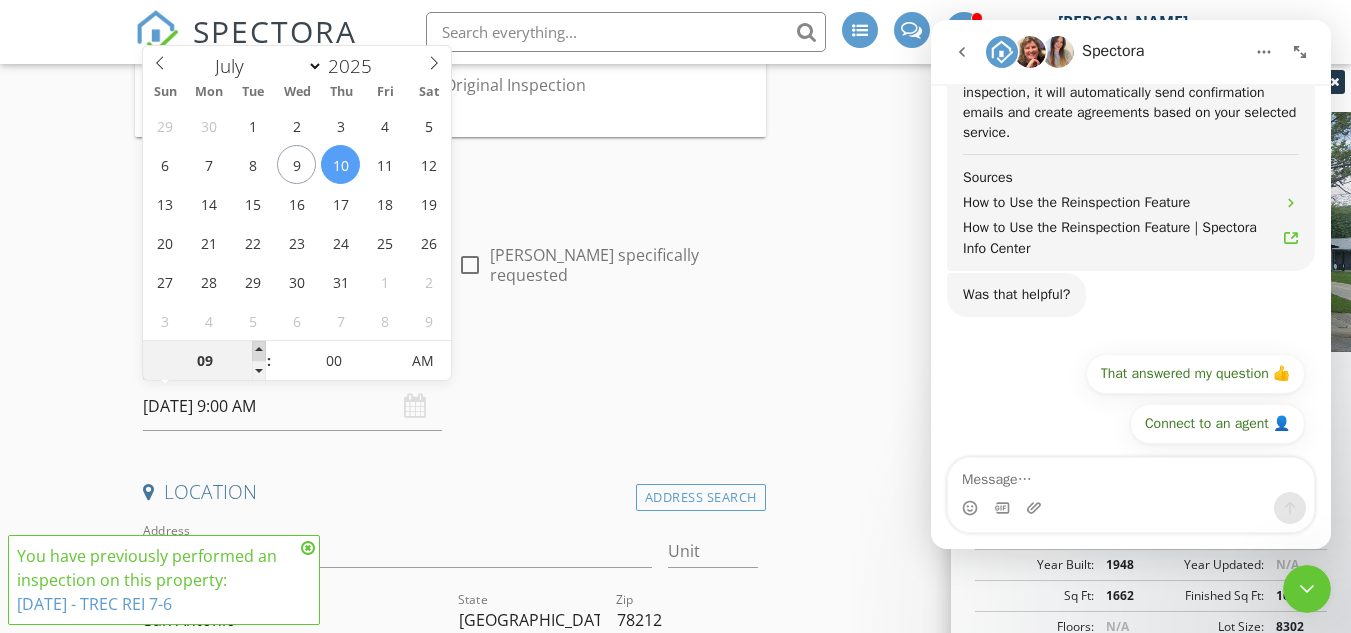 click at bounding box center (259, 351) 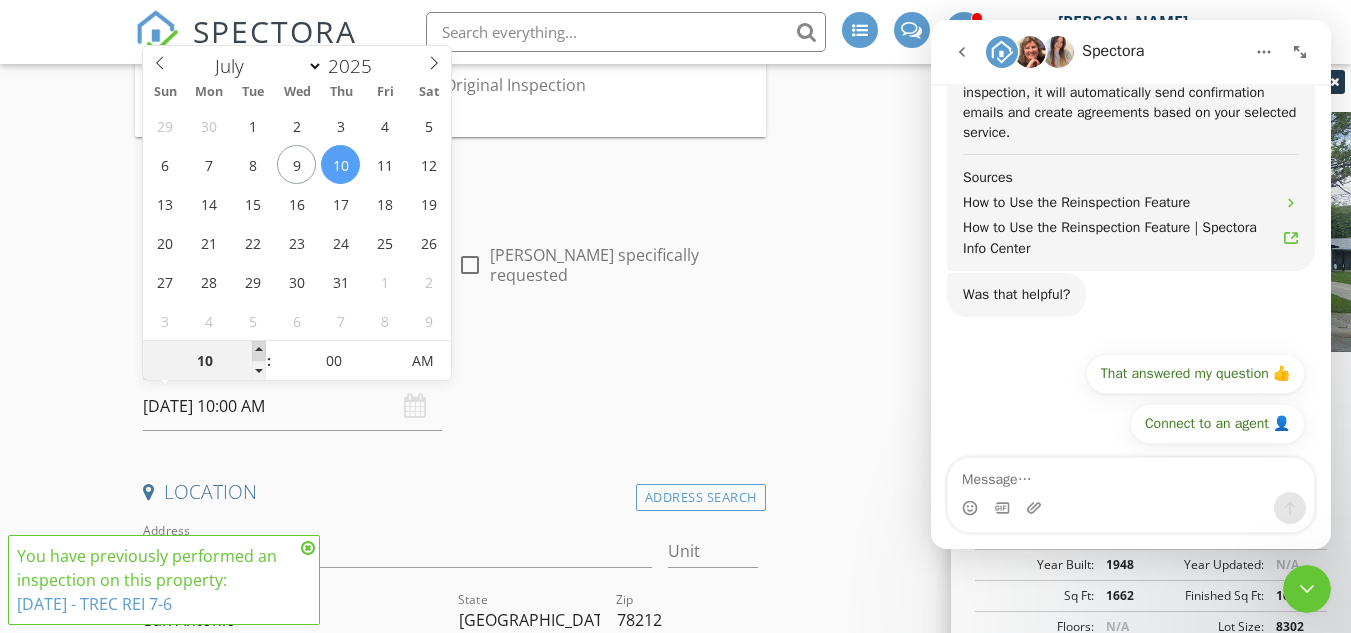 click at bounding box center (259, 351) 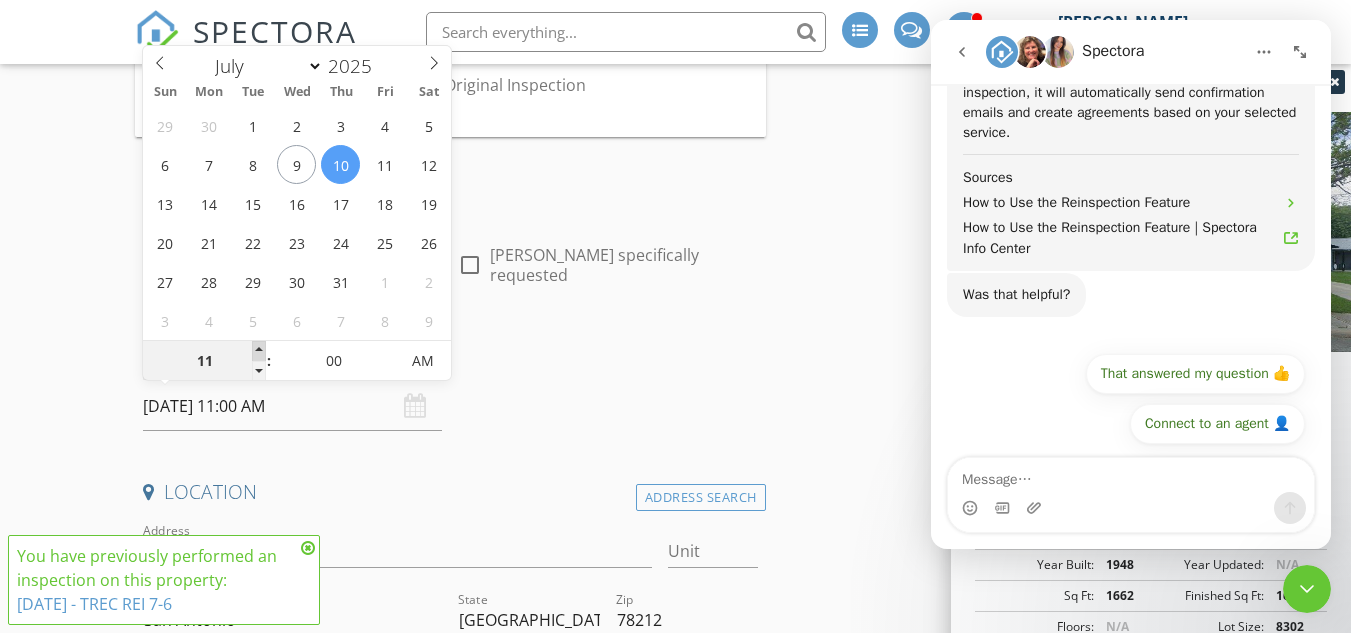 click at bounding box center (259, 351) 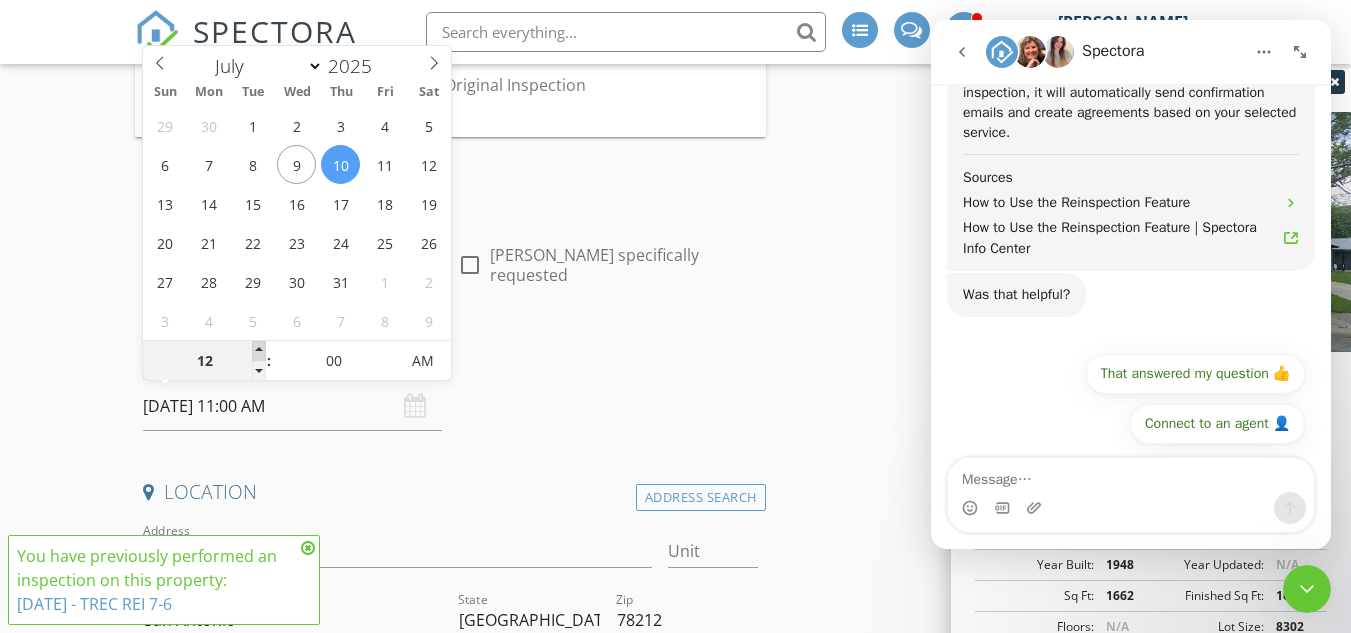 type on "07/10/2025 12:00 PM" 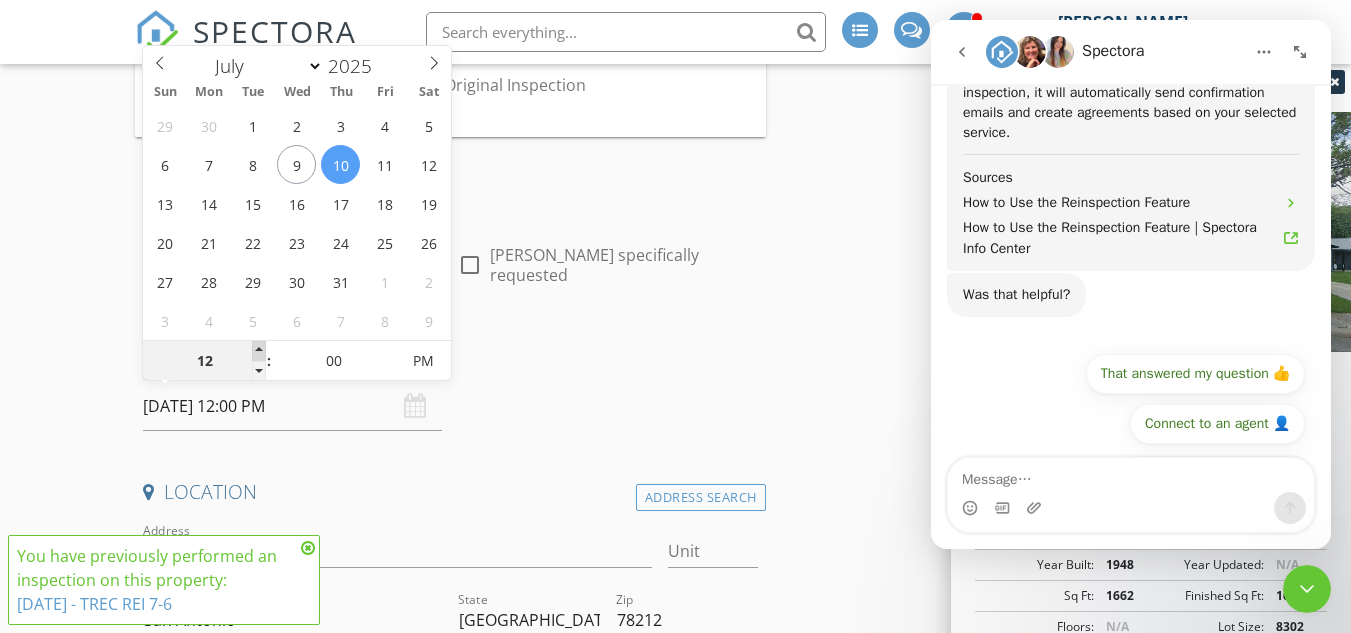 click at bounding box center [259, 351] 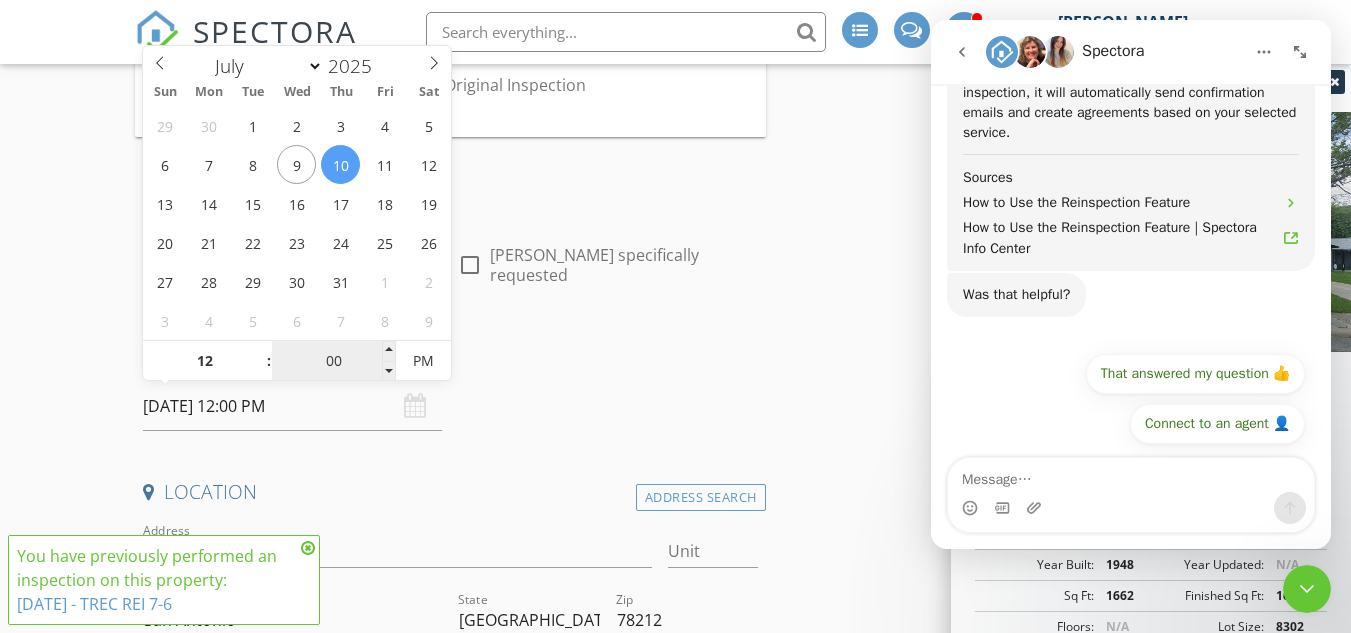 click on "00" at bounding box center (333, 362) 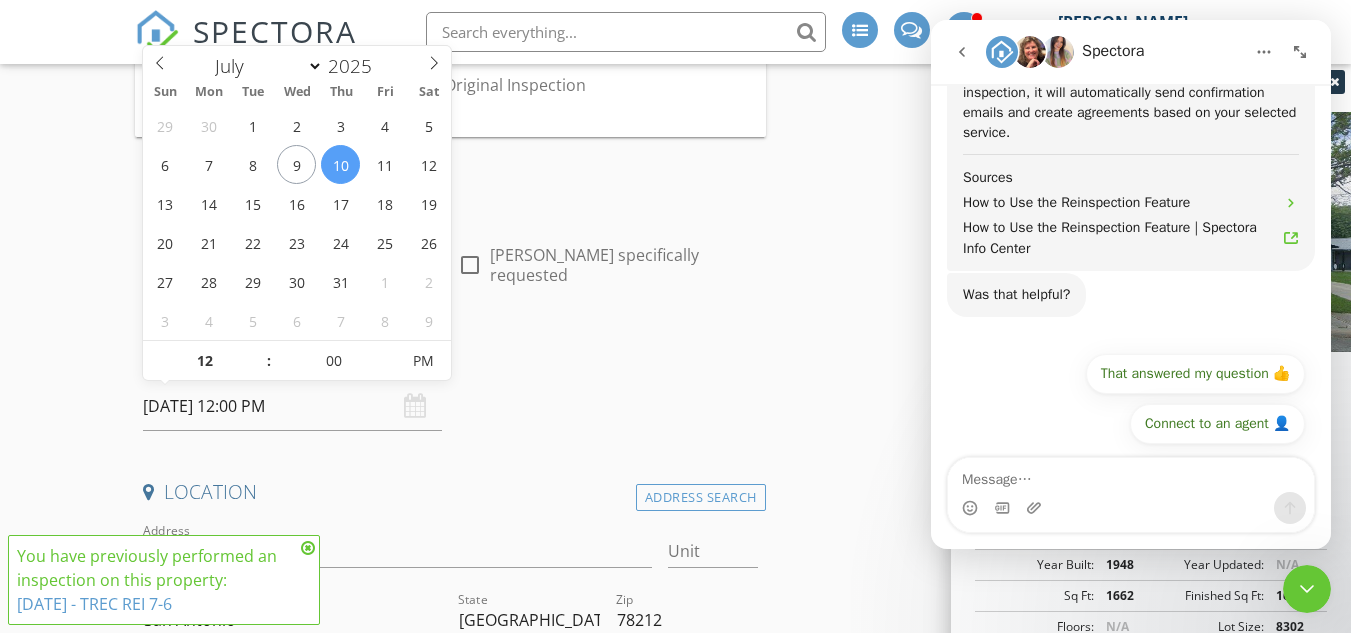 click on "Date/Time" at bounding box center [450, 362] 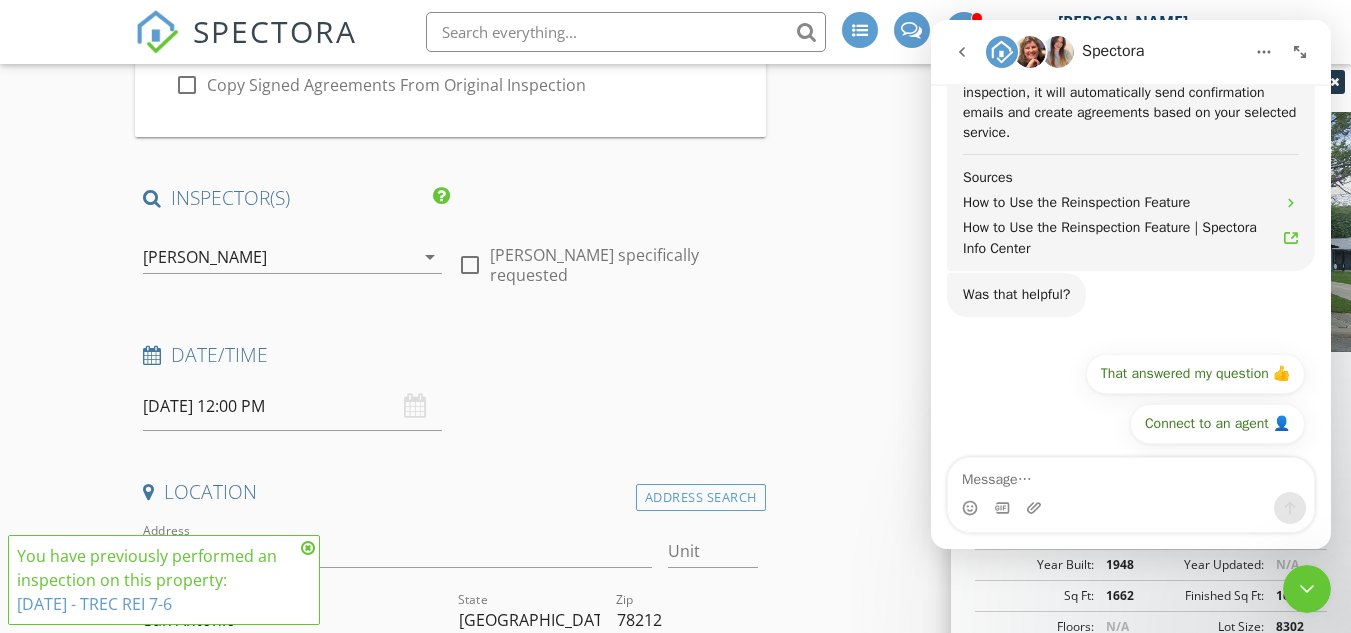 drag, startPoint x: 307, startPoint y: 549, endPoint x: 328, endPoint y: 533, distance: 26.400757 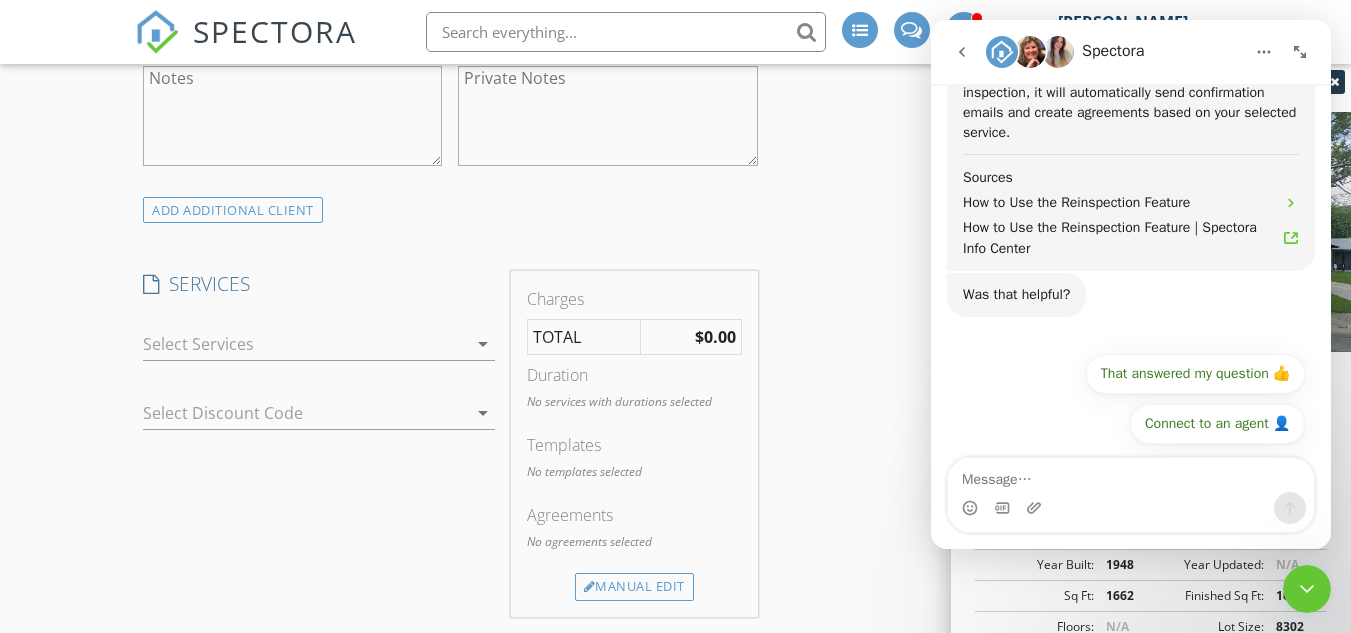 scroll, scrollTop: 1700, scrollLeft: 0, axis: vertical 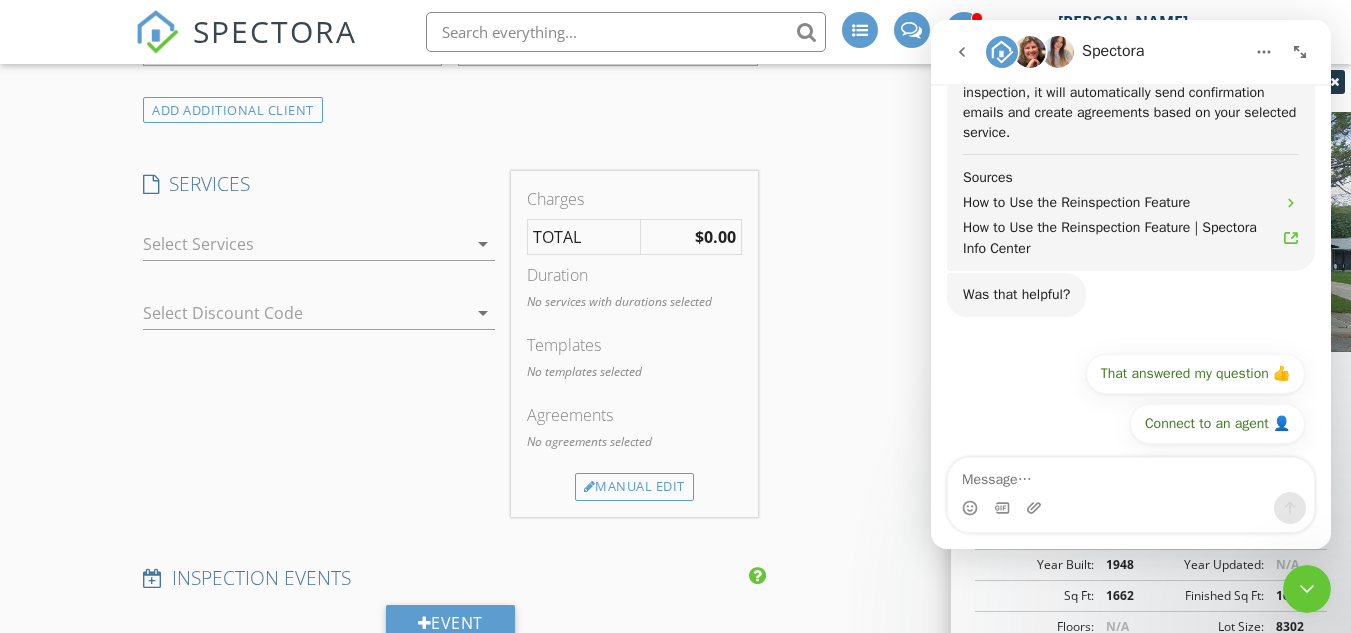 click on "arrow_drop_down" at bounding box center [483, 244] 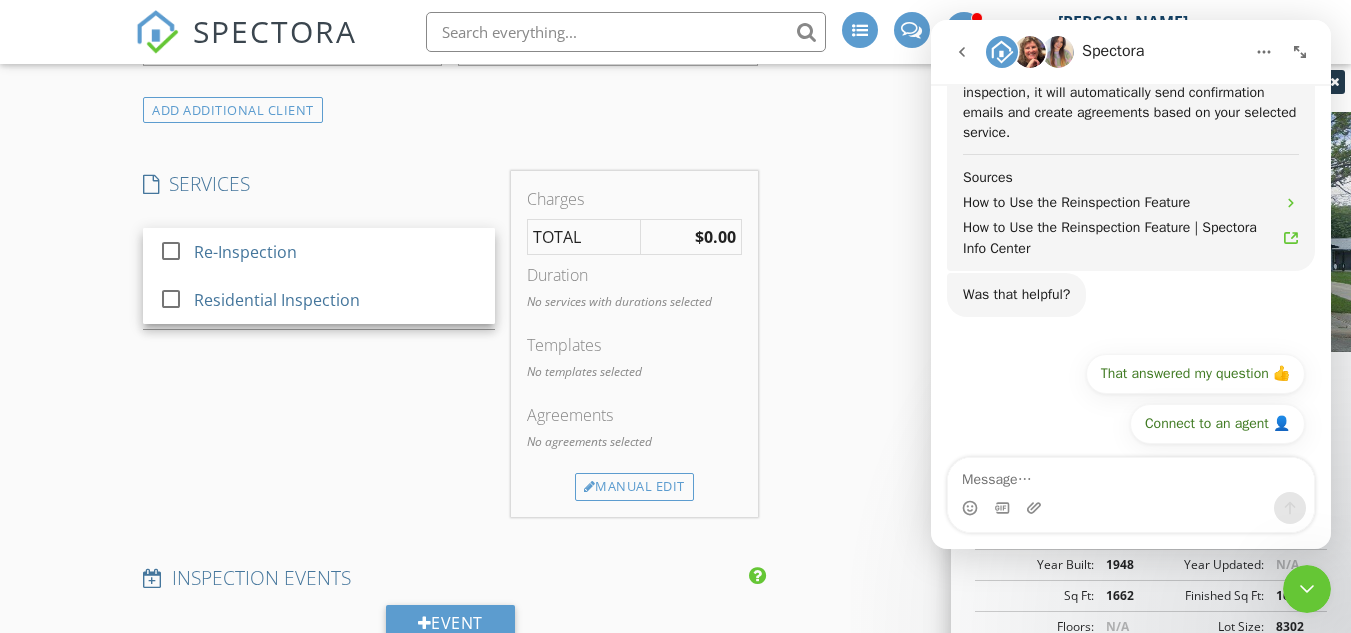 click on "Re-Inspection" at bounding box center [336, 252] 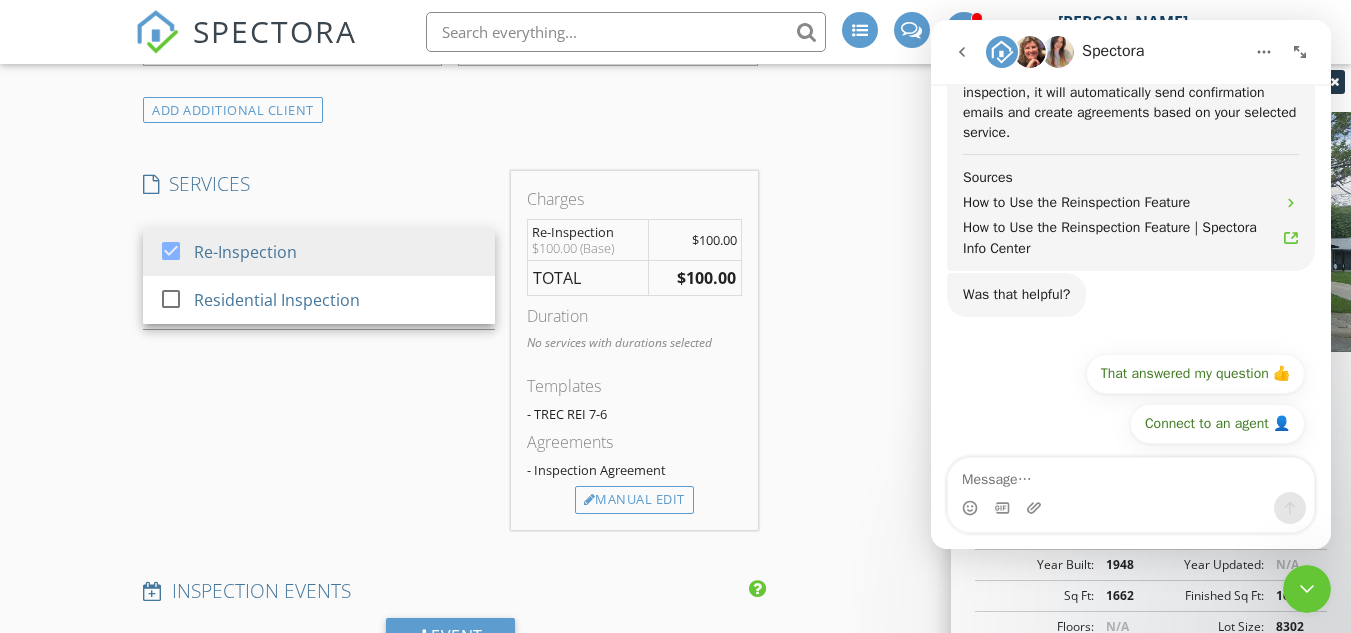 click on "Reinspection
check_box TREC REI 7-6 Reinspection   check_box_outline_blank Copy Signed Agreements From Original Inspection
INSPECTOR(S)
check_box   Roy Menchaca   PRIMARY   Roy Menchaca arrow_drop_down   check_box_outline_blank Roy Menchaca specifically requested
Date/Time
07/10/2025 12:00 PM
Location
Address Search       Address 339 Thorain Blvd   Unit   City San Antonio   State TX   Zip 78212   County Bexar     Square Feet 1662   Year Built 1948   Foundation arrow_drop_down     Roy Menchaca     7.1 miles     (13 minutes)
client
check_box Enable Client CC email for this inspection   Client Search     check_box_outline_blank Client is a Company/Organization     First Name Vadim   Last Name Gulca   Email vadimgulca@gmail.com   CC Email   Phone 425-271-7550         Tags         Notes   Private Notes          check_box   Re-Inspection" at bounding box center (675, 710) 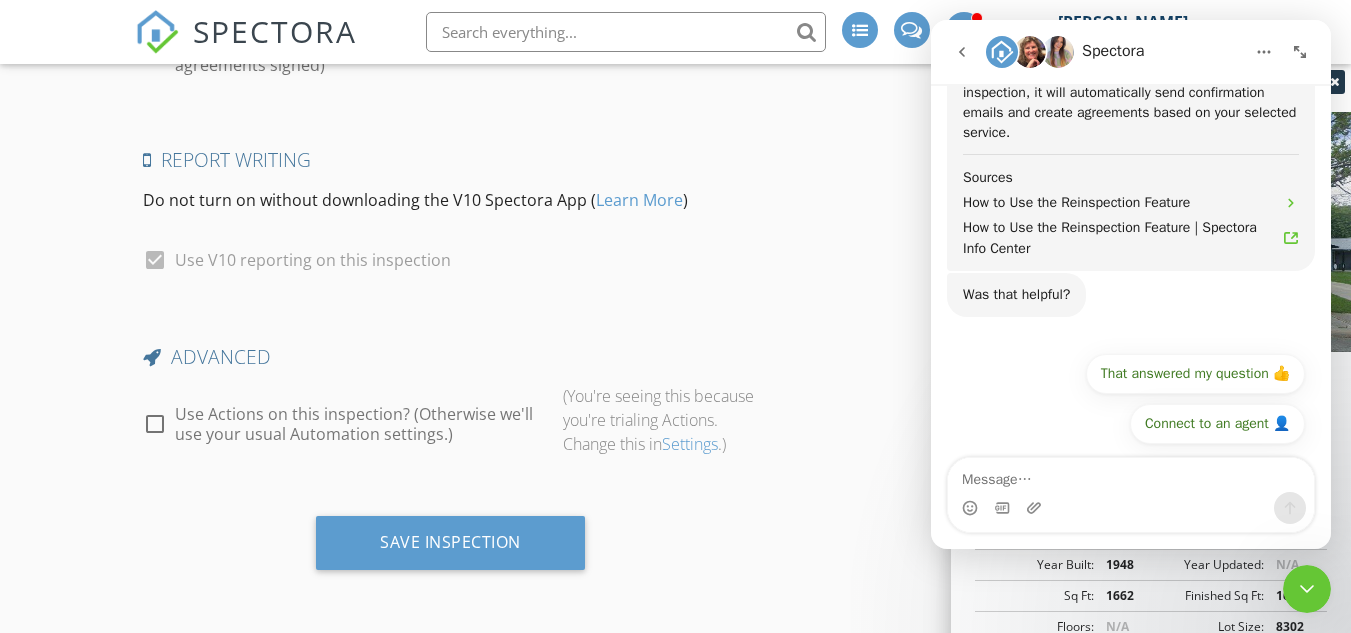 scroll, scrollTop: 4018, scrollLeft: 0, axis: vertical 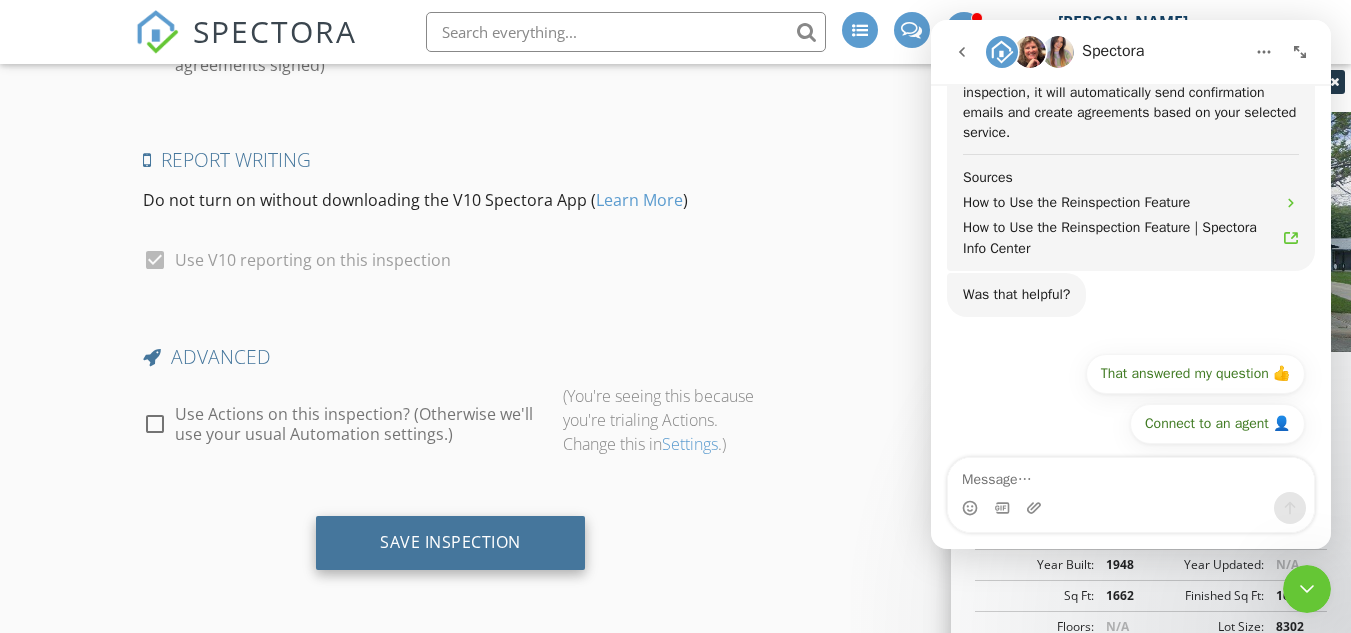 click on "Save Inspection" at bounding box center (450, 543) 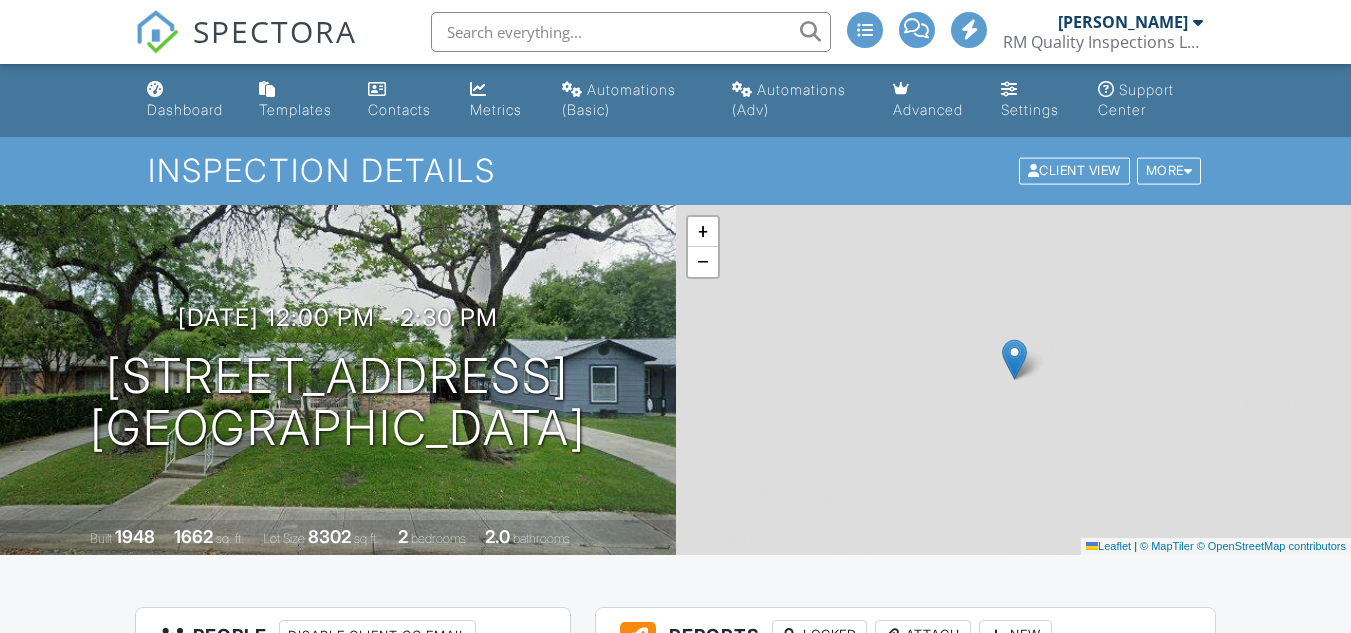 scroll, scrollTop: 0, scrollLeft: 0, axis: both 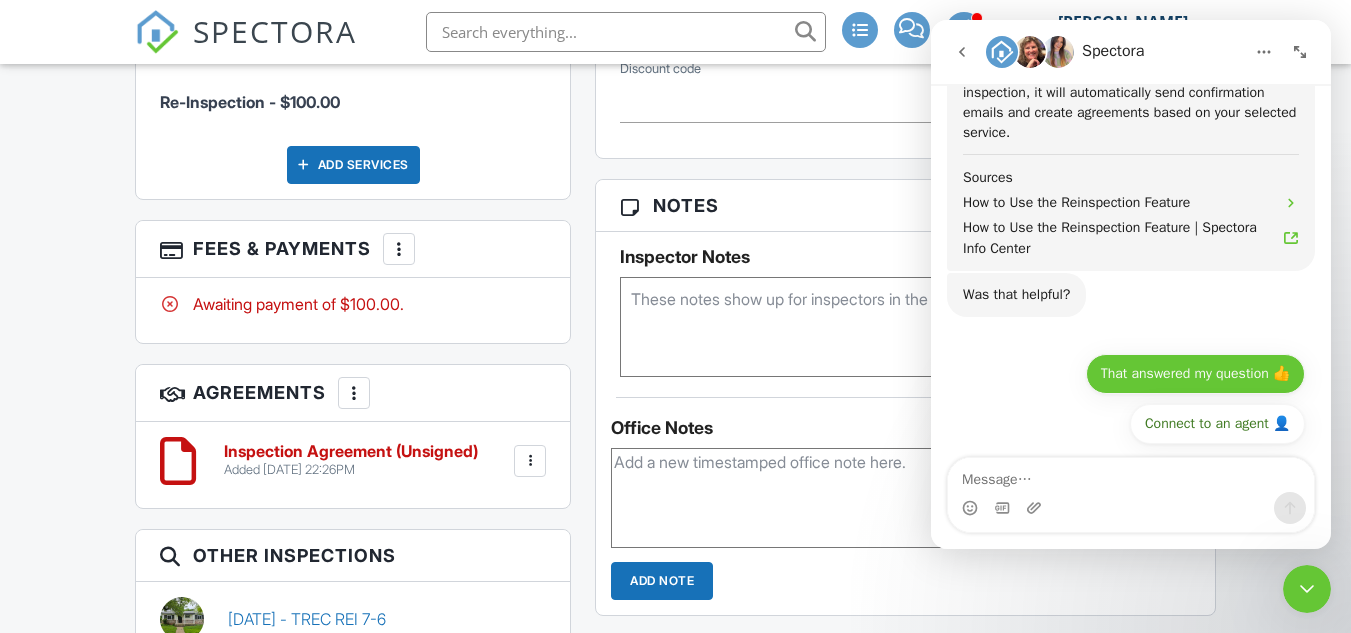 click on "That answered my question 👍" at bounding box center (1195, 374) 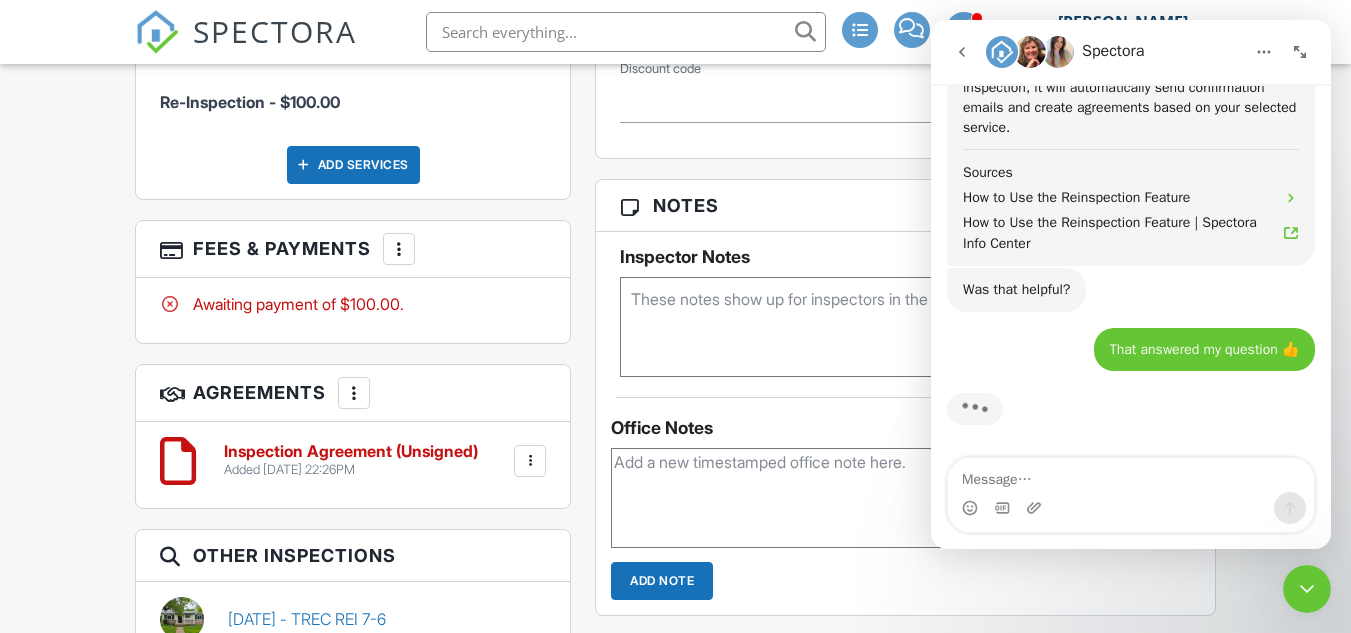 scroll, scrollTop: 1352, scrollLeft: 0, axis: vertical 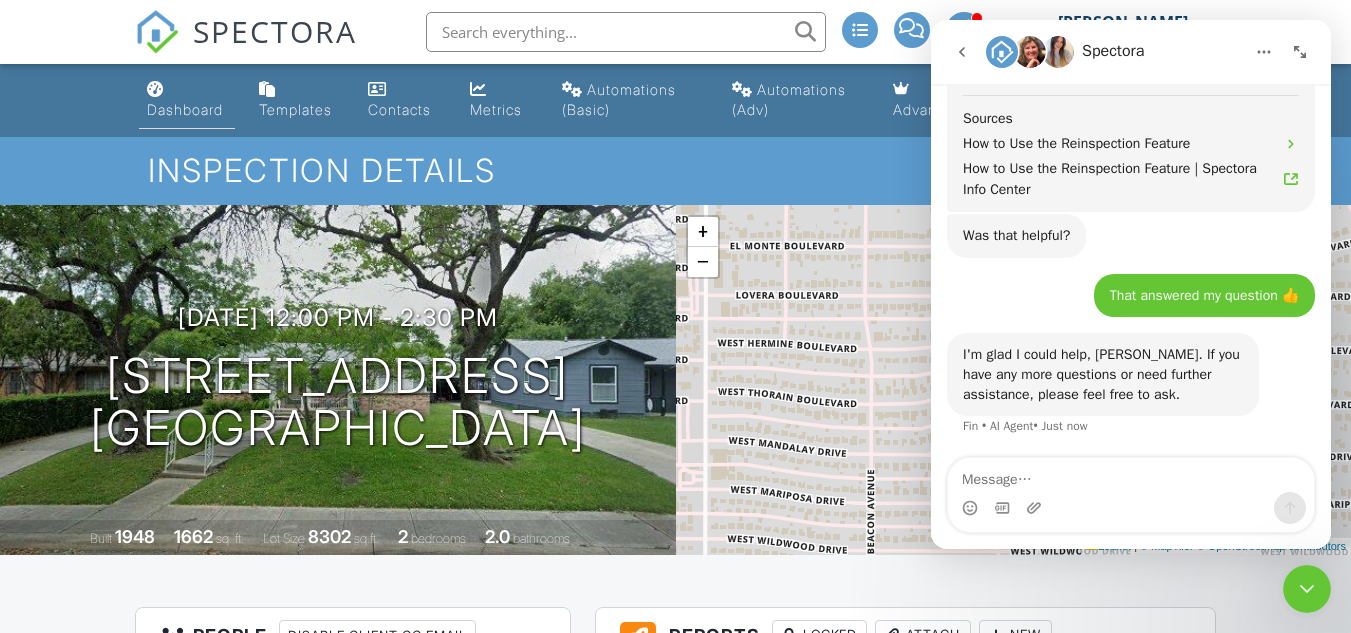 click on "Dashboard" at bounding box center [185, 109] 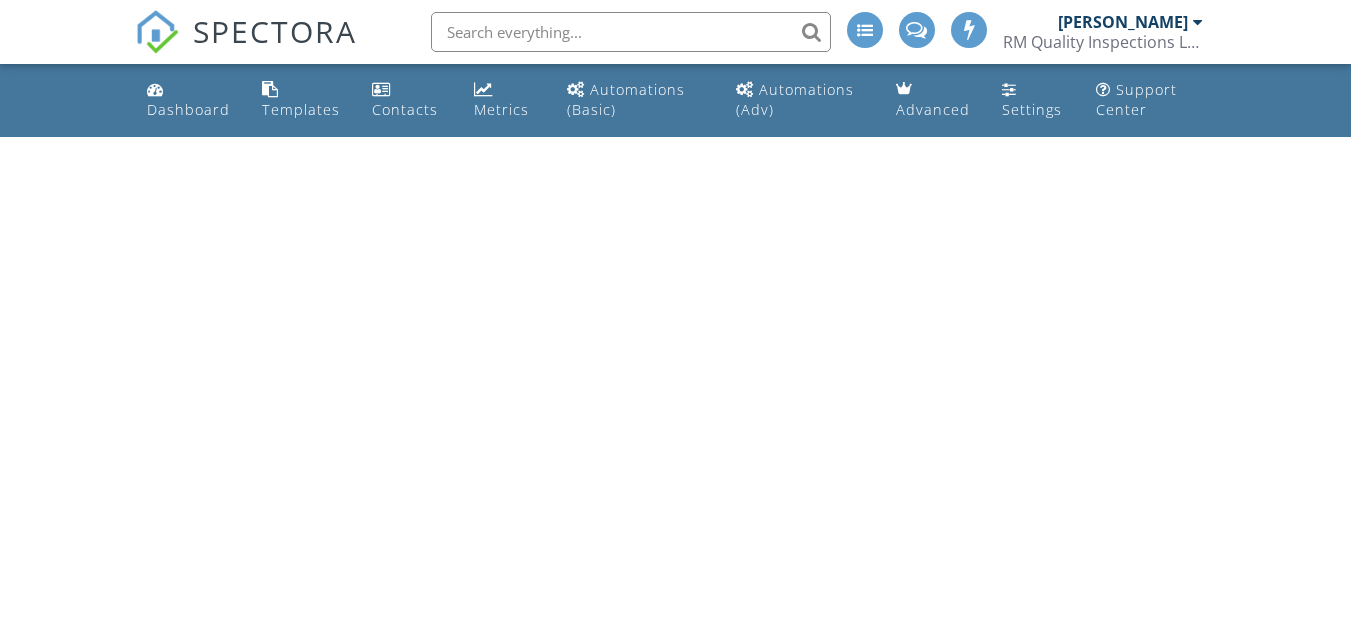 scroll, scrollTop: 0, scrollLeft: 0, axis: both 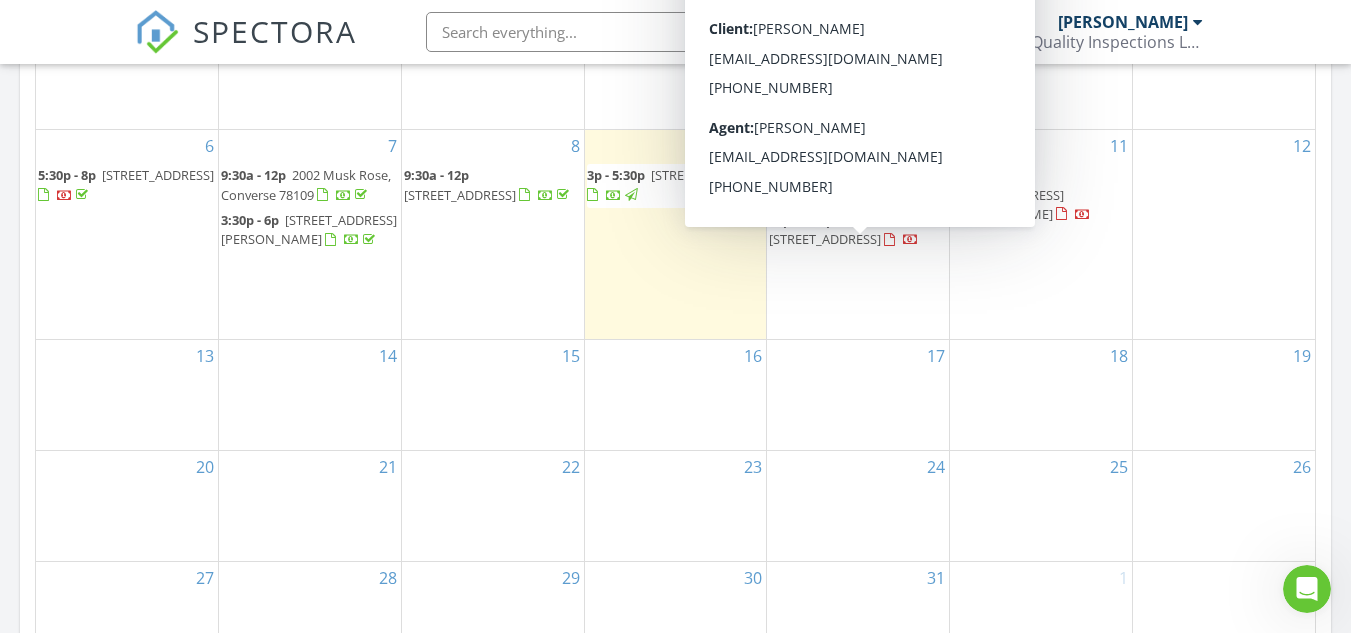 click on "11
9:30a - 12p
[STREET_ADDRESS][PERSON_NAME]" at bounding box center [1041, 234] 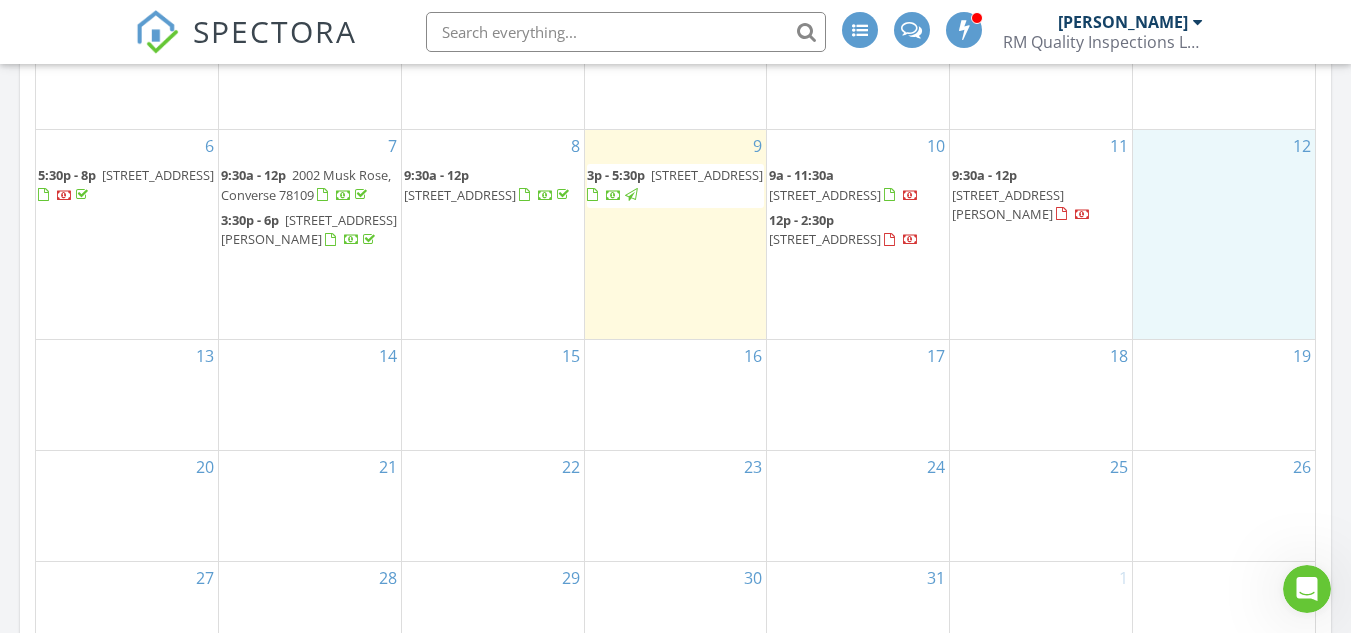 click on "12" at bounding box center [1224, 234] 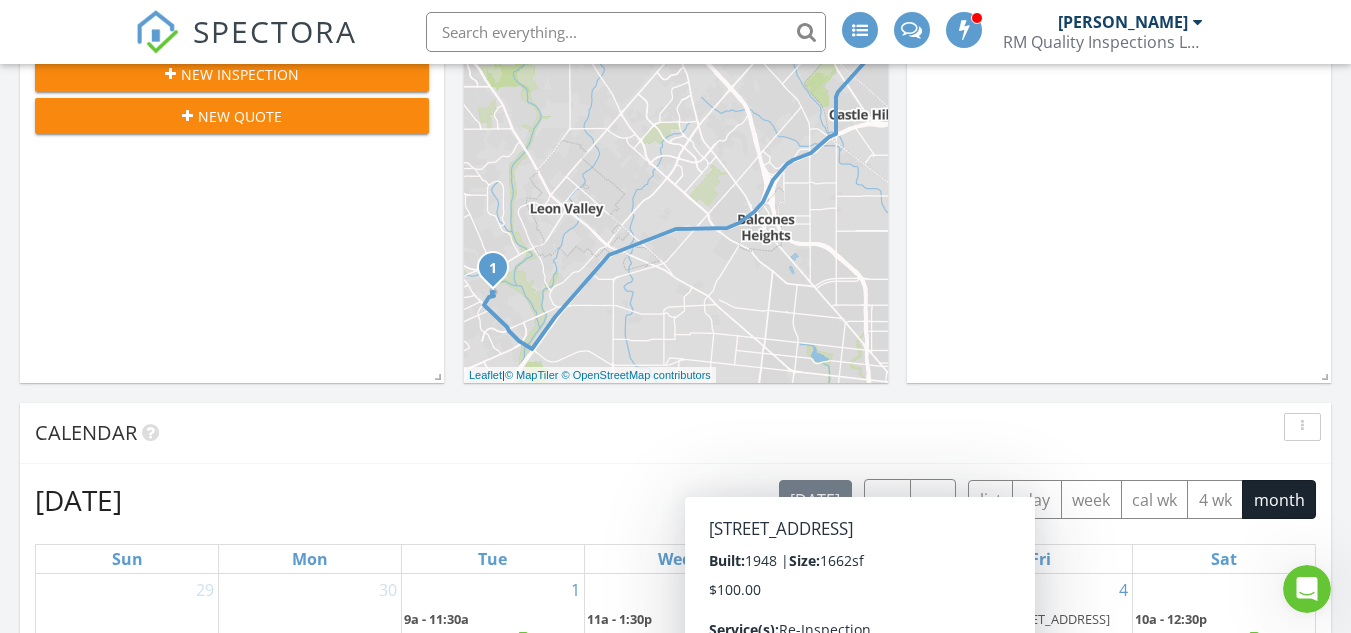 scroll, scrollTop: 600, scrollLeft: 0, axis: vertical 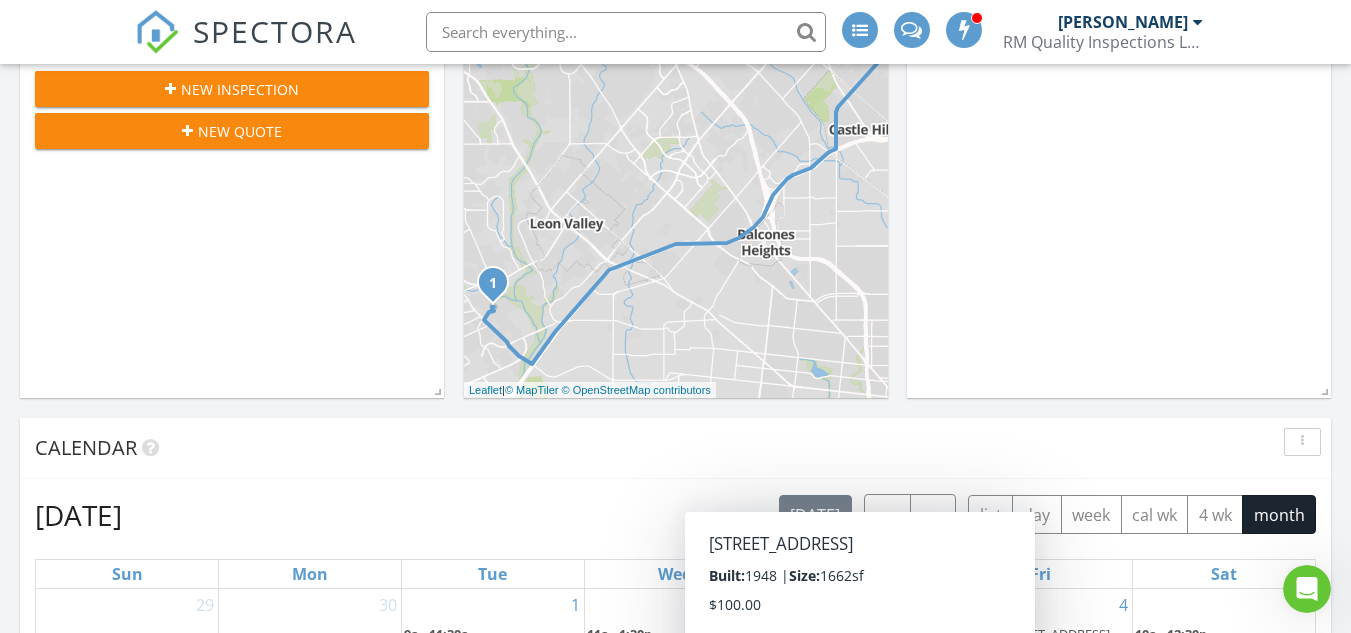 click on "[DATE]
[PERSON_NAME]
3:00 pm
[STREET_ADDRESS]
[PERSON_NAME]
23 minutes drive time   14.2 miles       New Inspection     New Quote" at bounding box center [232, 108] 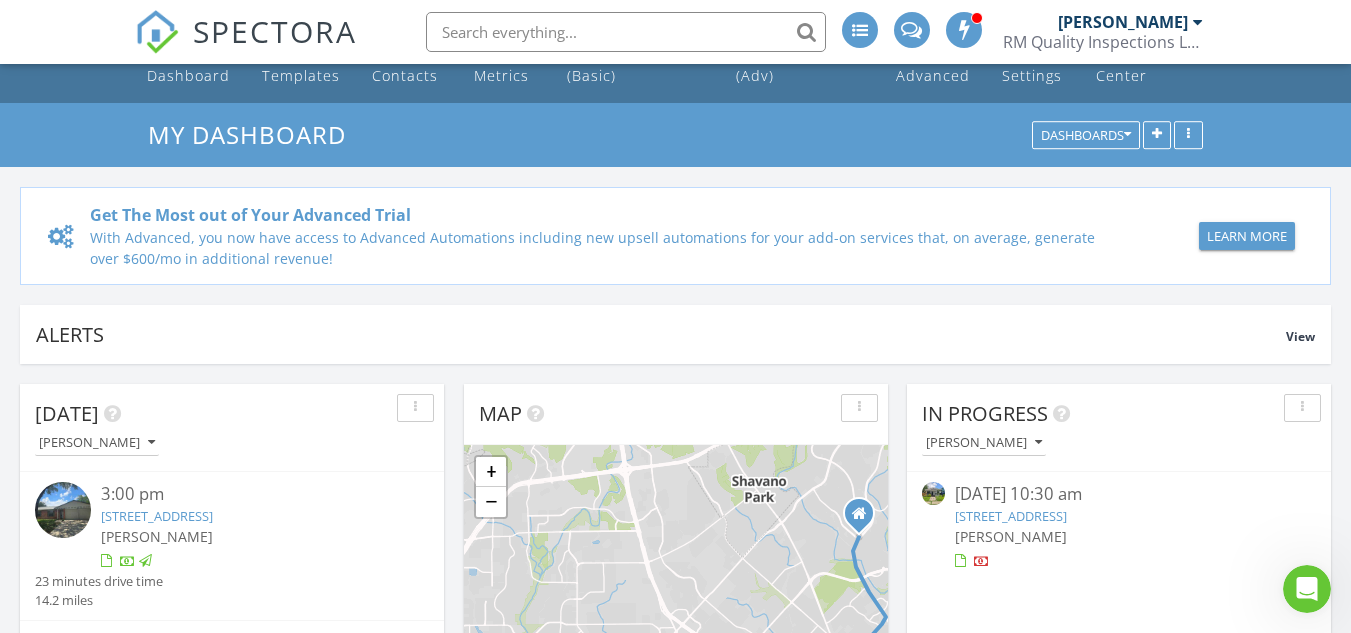 scroll, scrollTop: 0, scrollLeft: 0, axis: both 